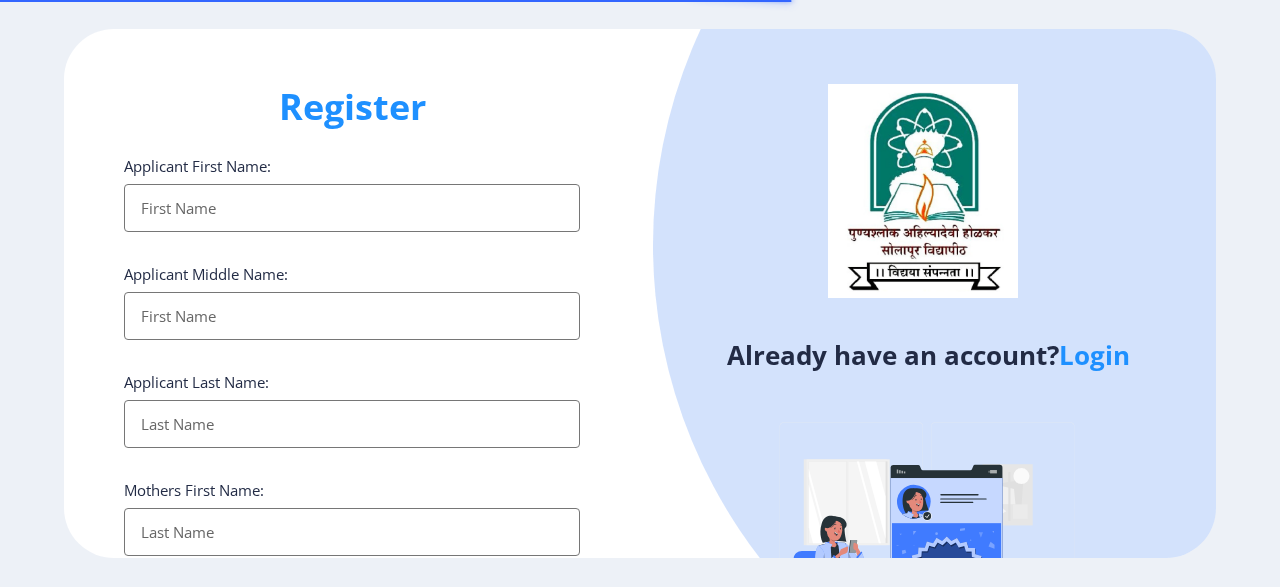 select 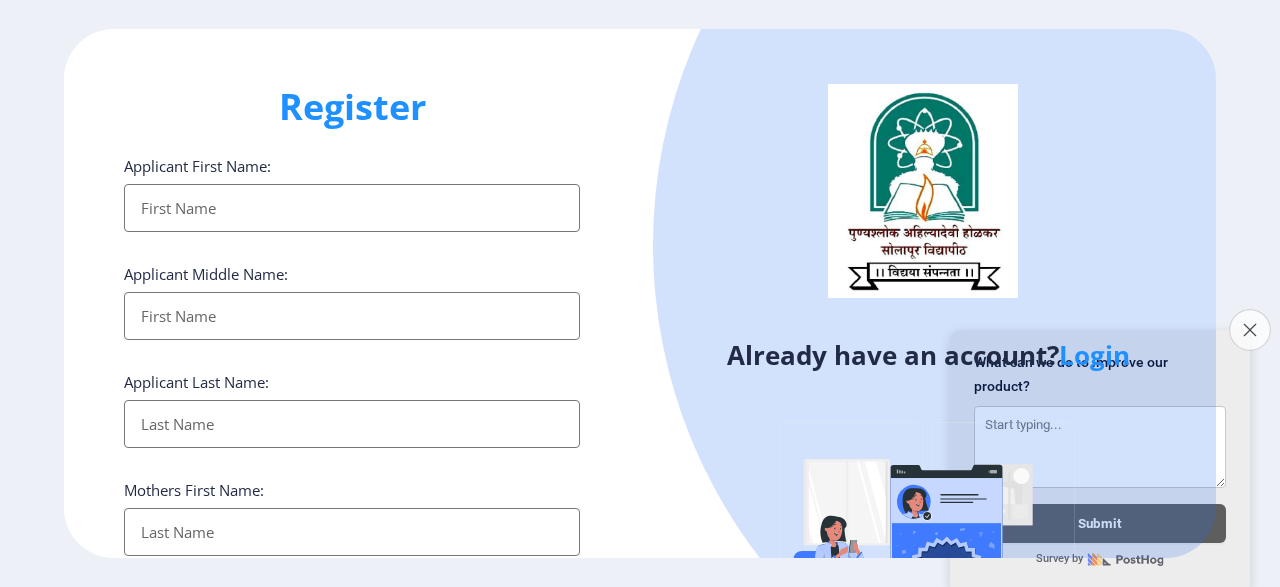 click on "Close survey" at bounding box center (1250, 330) 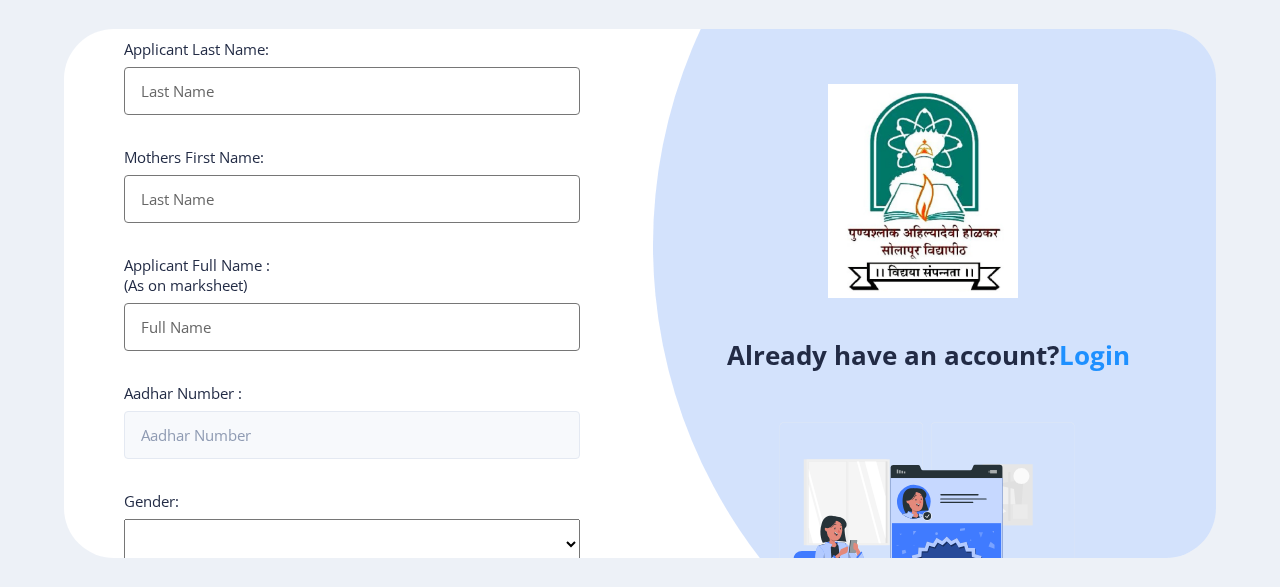scroll, scrollTop: 0, scrollLeft: 0, axis: both 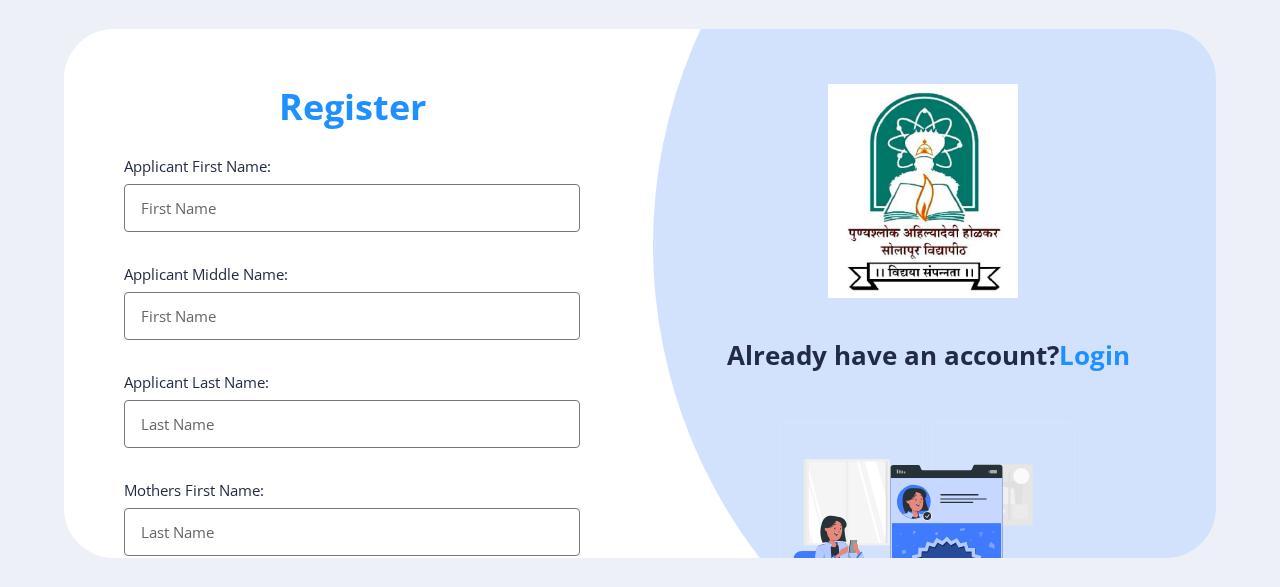 click on "Applicant First Name:" at bounding box center [352, 208] 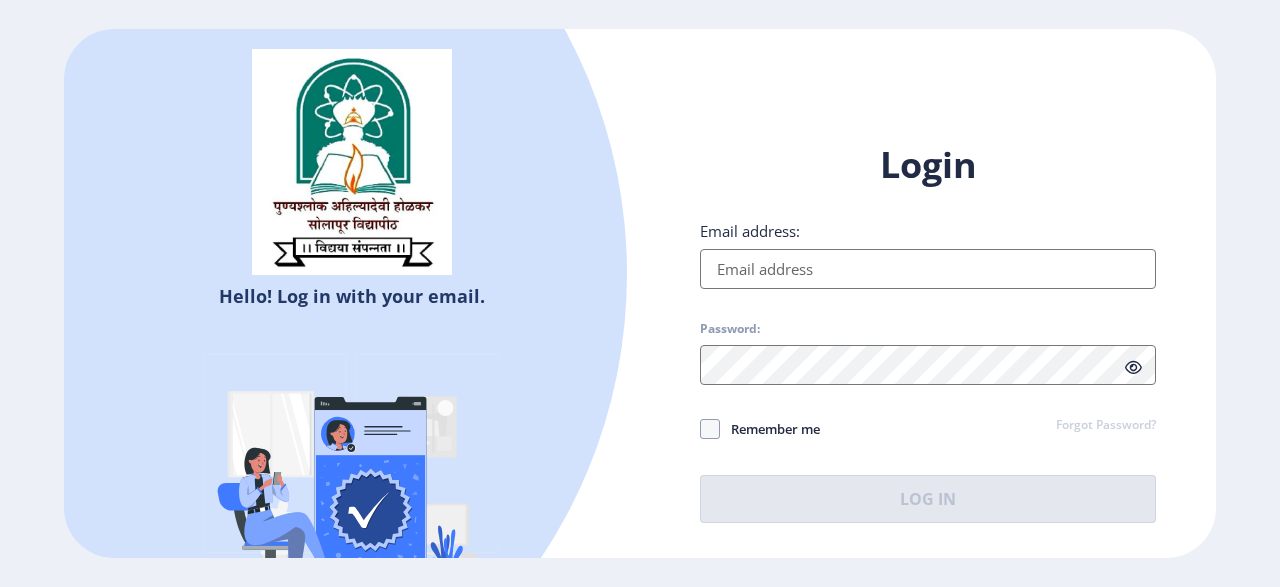click on "Forgot Password?" 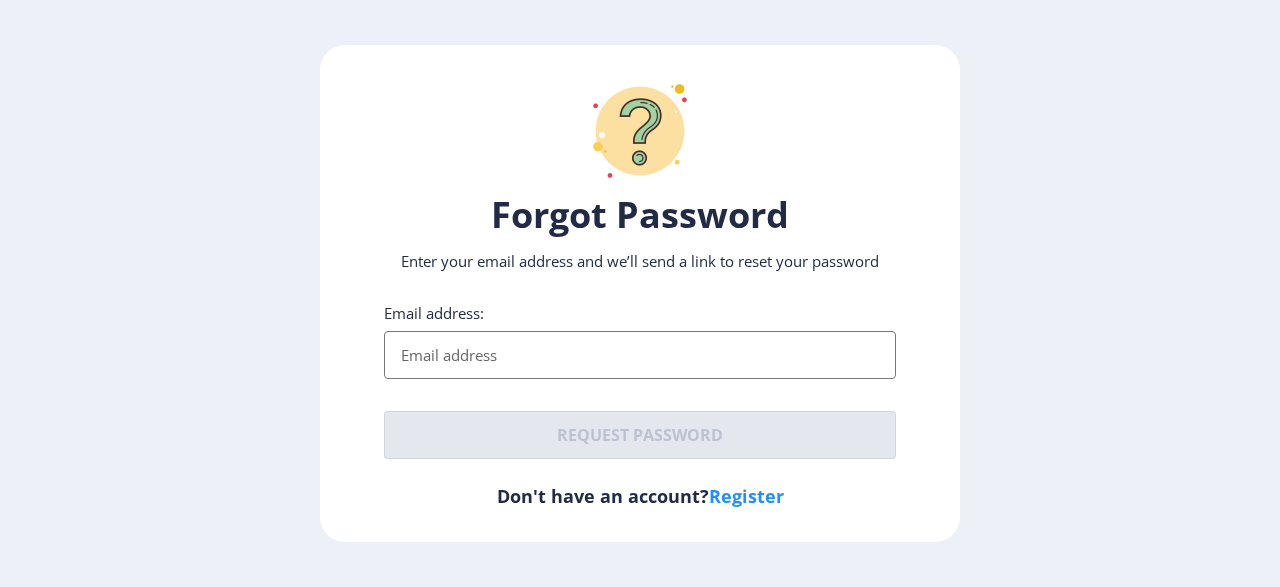 click on "Email address:" at bounding box center [640, 355] 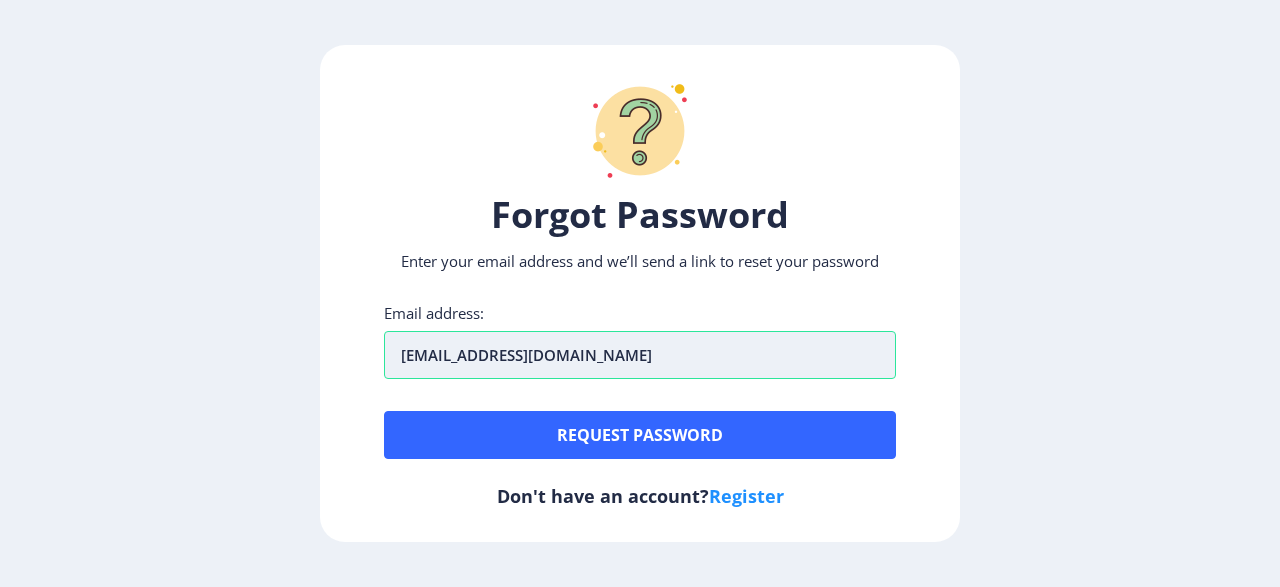 type on "[EMAIL_ADDRESS][DOMAIN_NAME]" 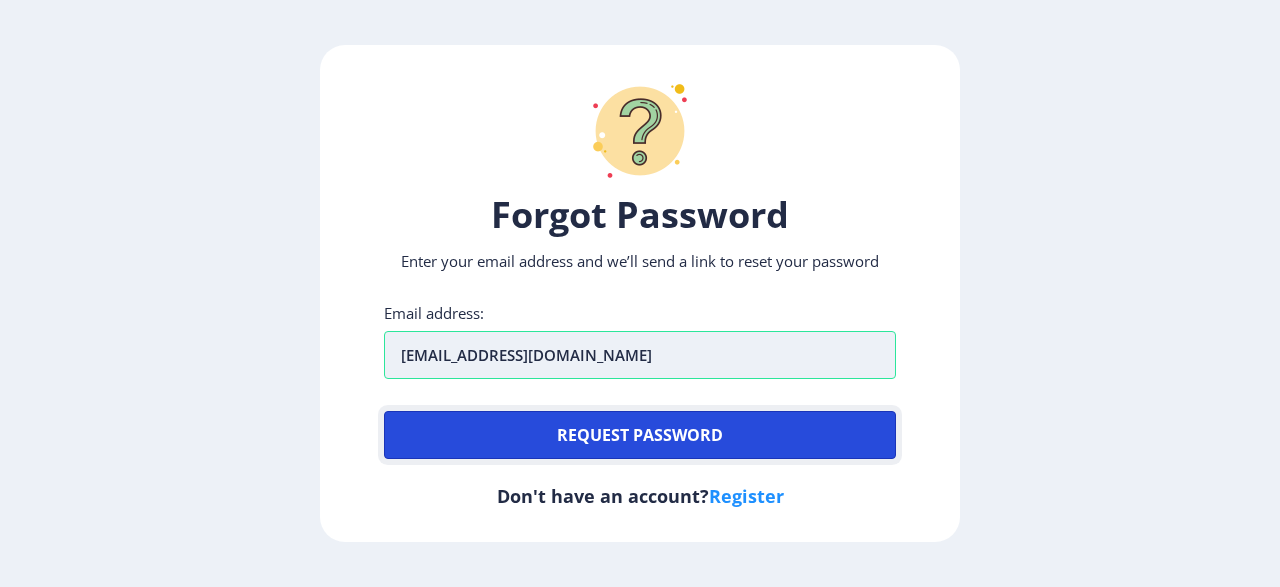 type 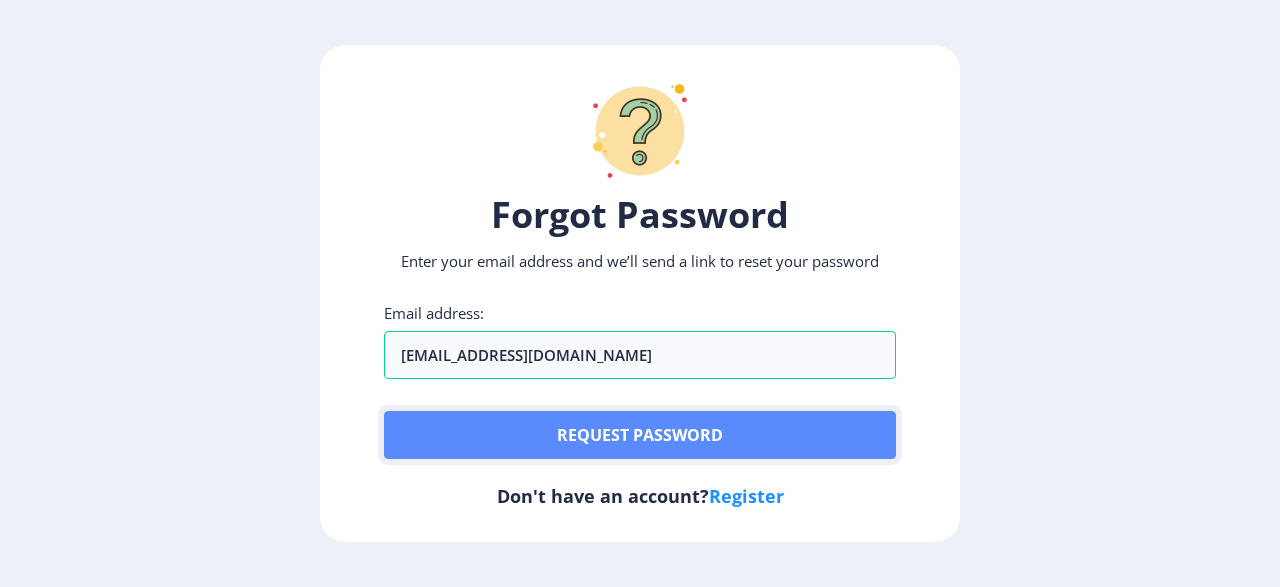 click on "Request password" 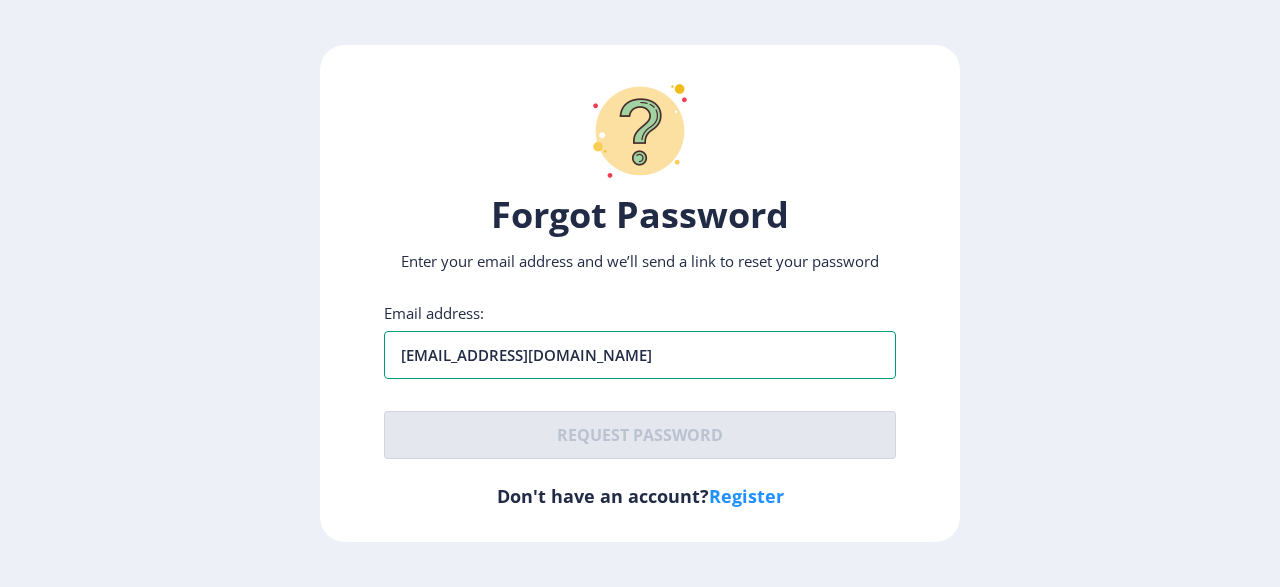 drag, startPoint x: 651, startPoint y: 355, endPoint x: 242, endPoint y: 387, distance: 410.24994 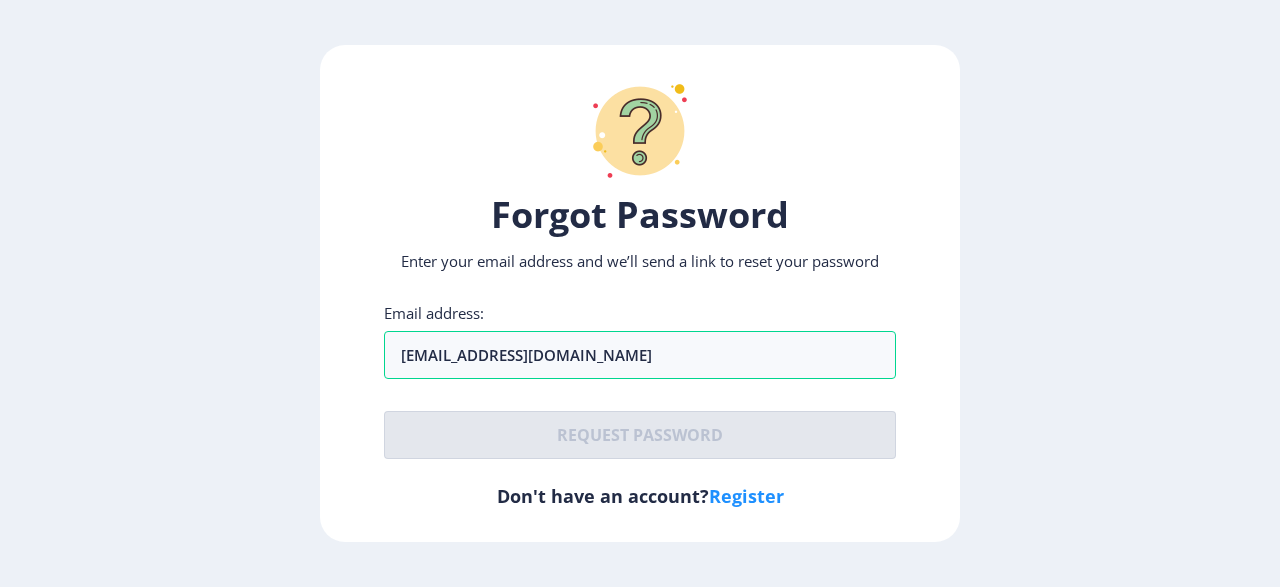 click on "Register" 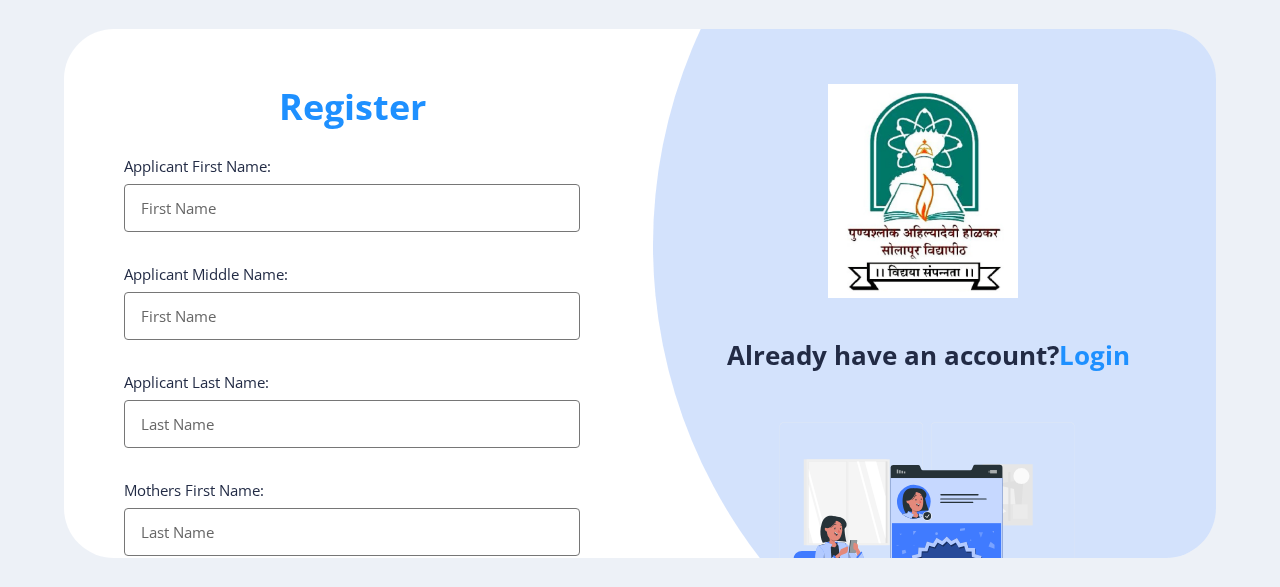 click on "Applicant First Name:" at bounding box center [352, 208] 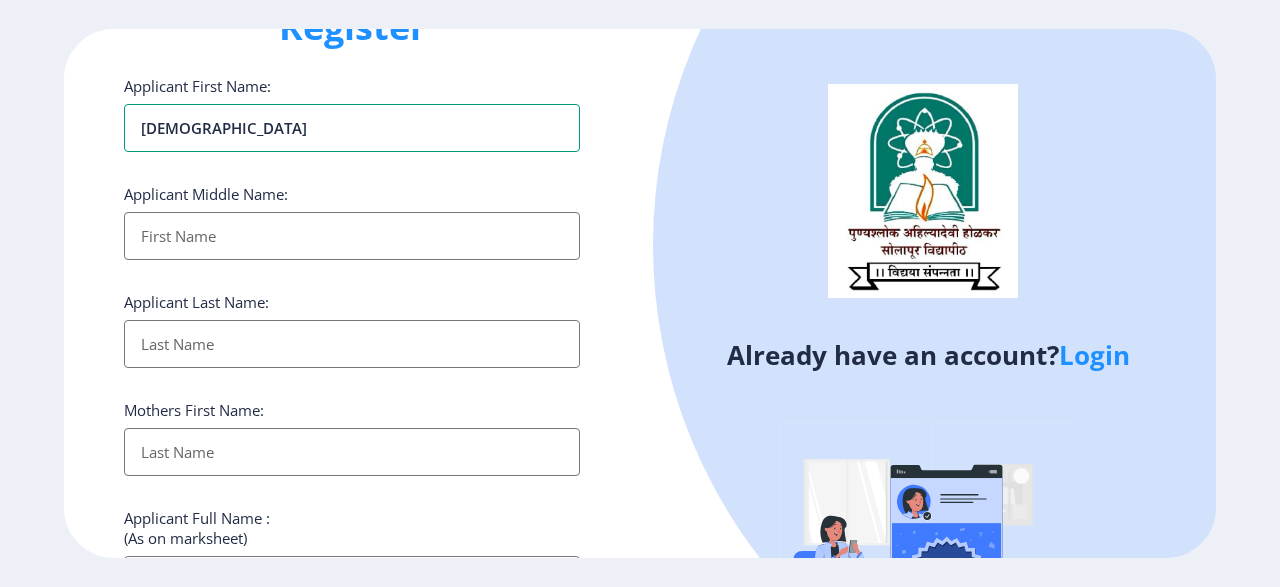 scroll, scrollTop: 0, scrollLeft: 0, axis: both 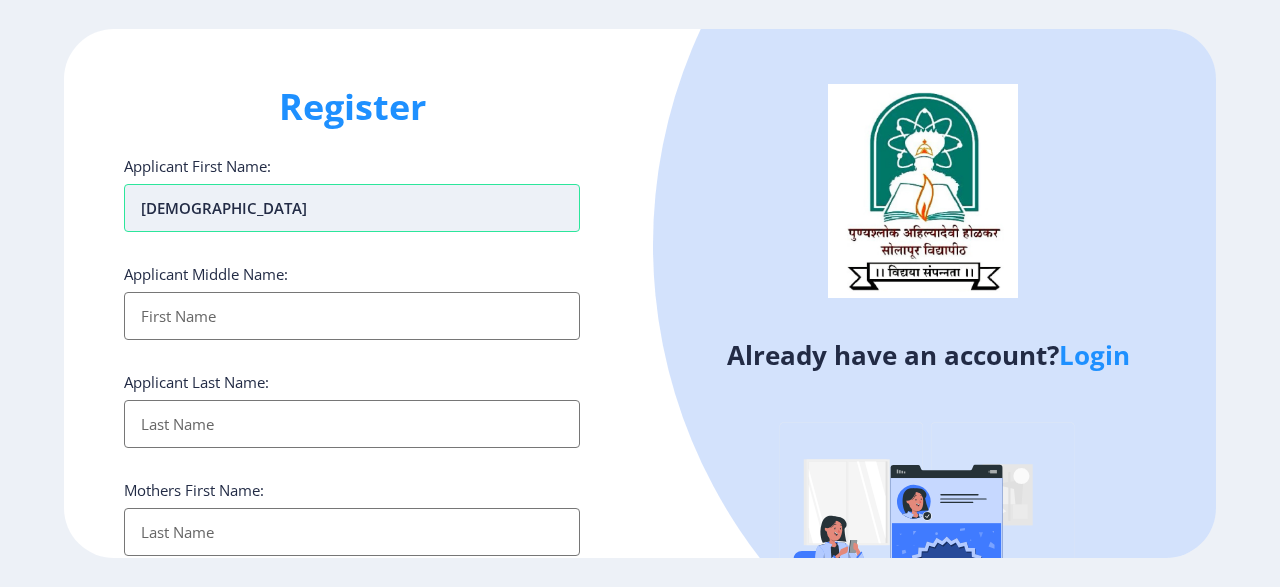 type on "[DEMOGRAPHIC_DATA]" 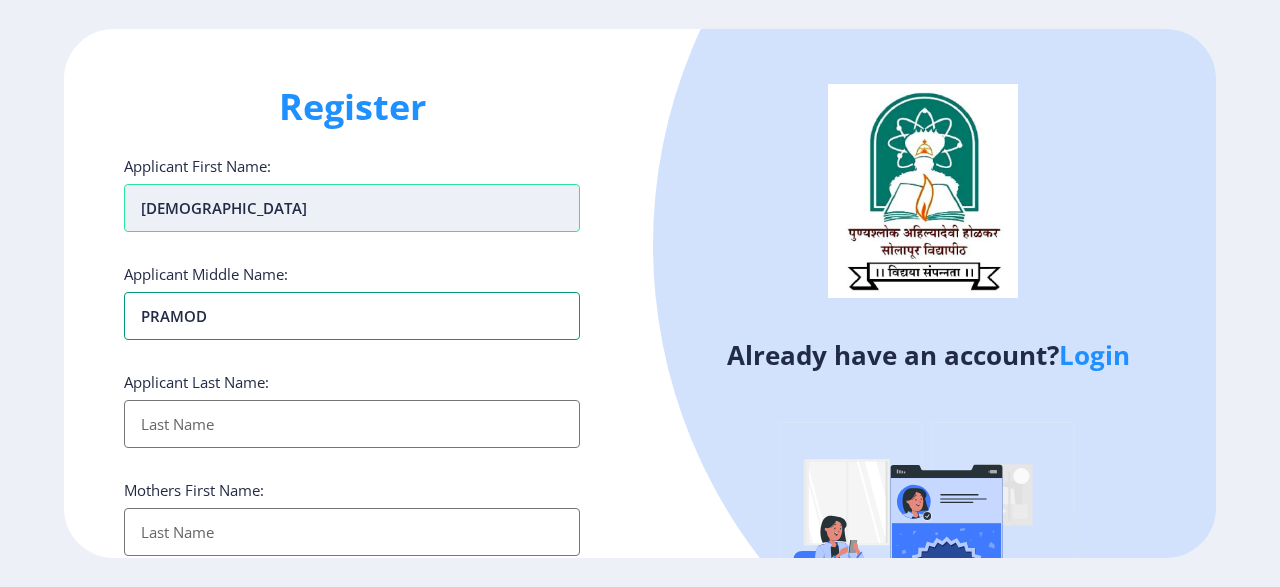 type on "PRAMOD" 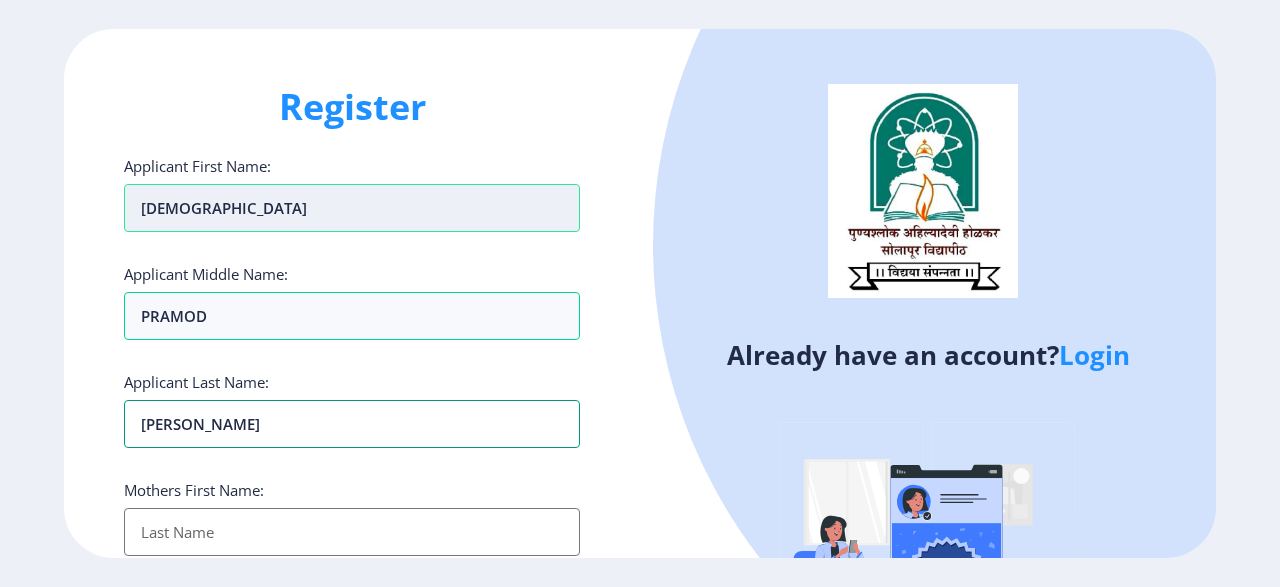 type on "[PERSON_NAME]" 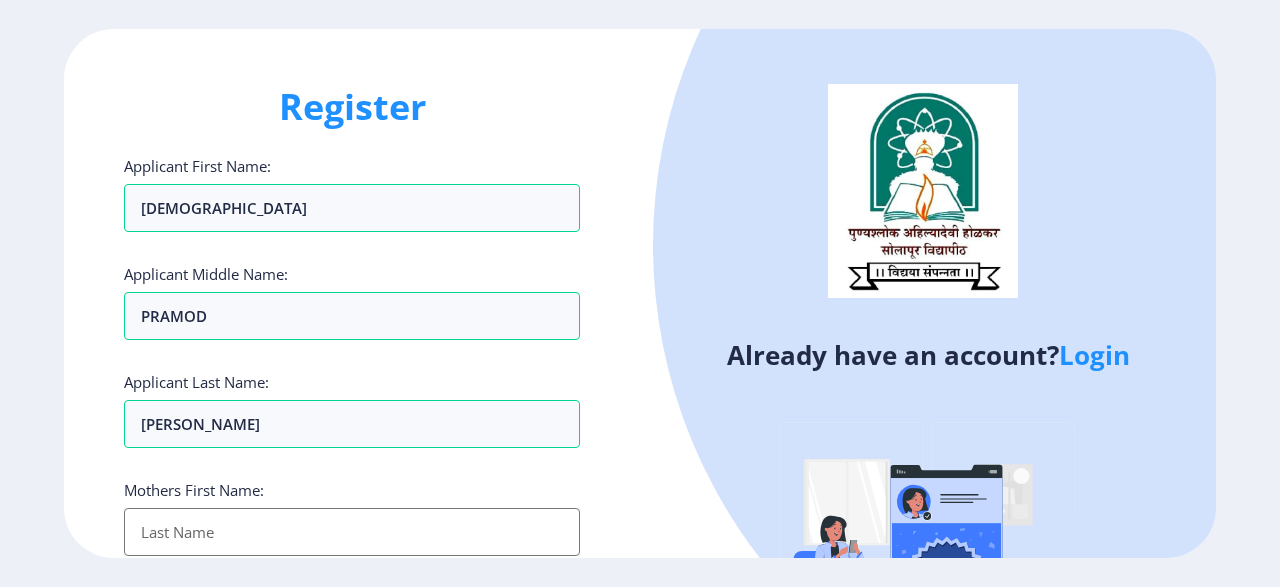 scroll, scrollTop: 333, scrollLeft: 0, axis: vertical 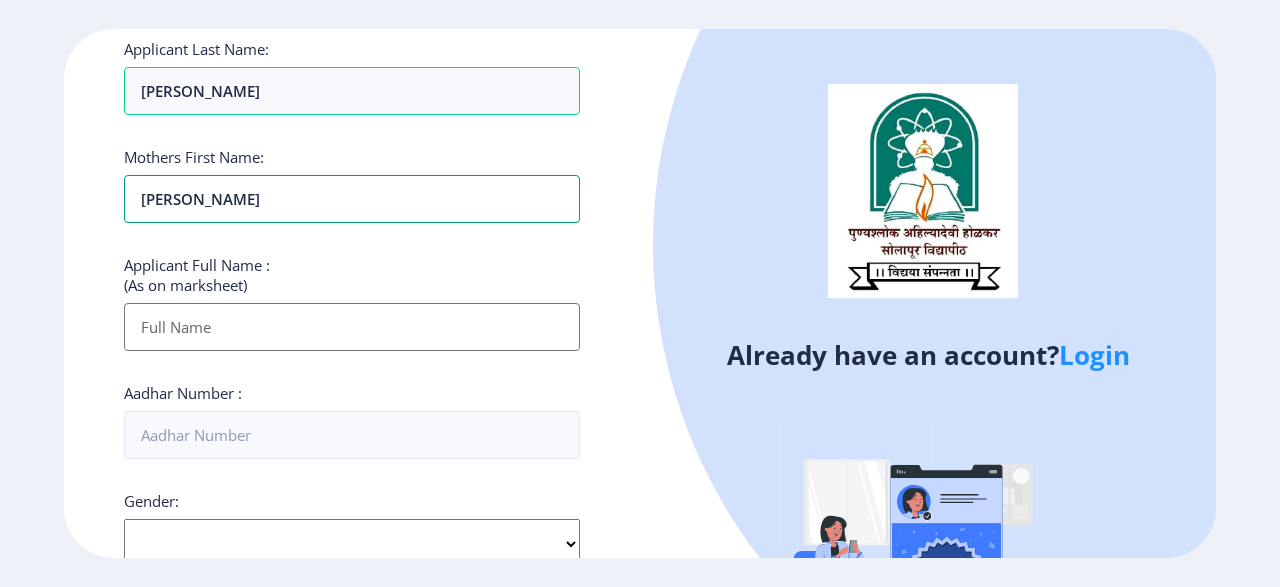 type on "[PERSON_NAME]" 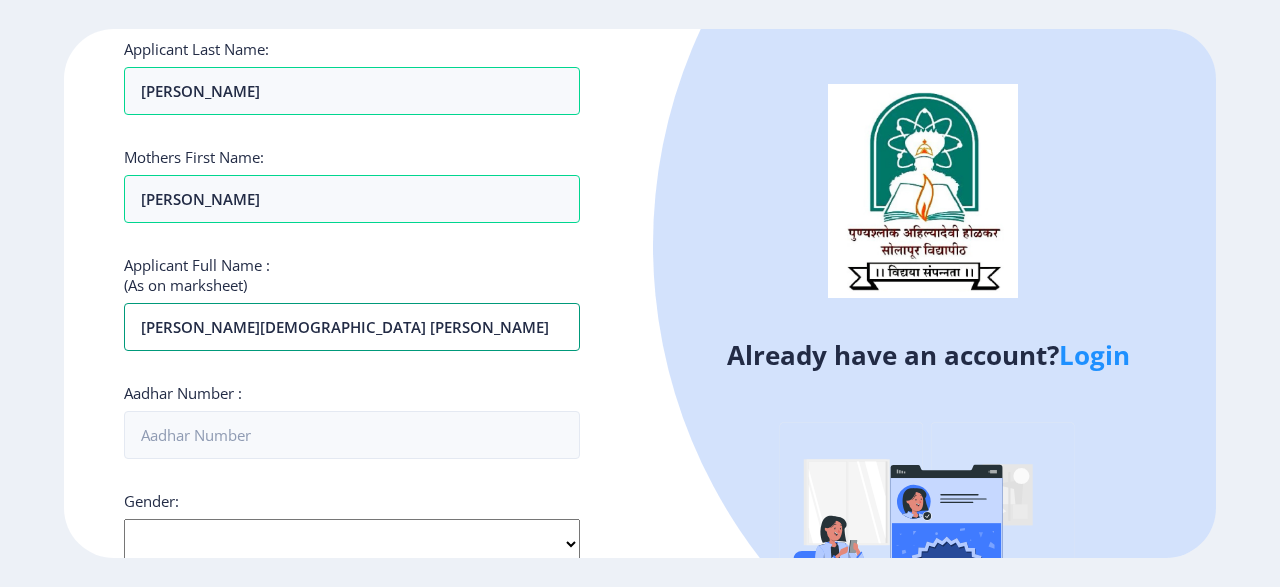 type on "[PERSON_NAME][DEMOGRAPHIC_DATA] [PERSON_NAME]" 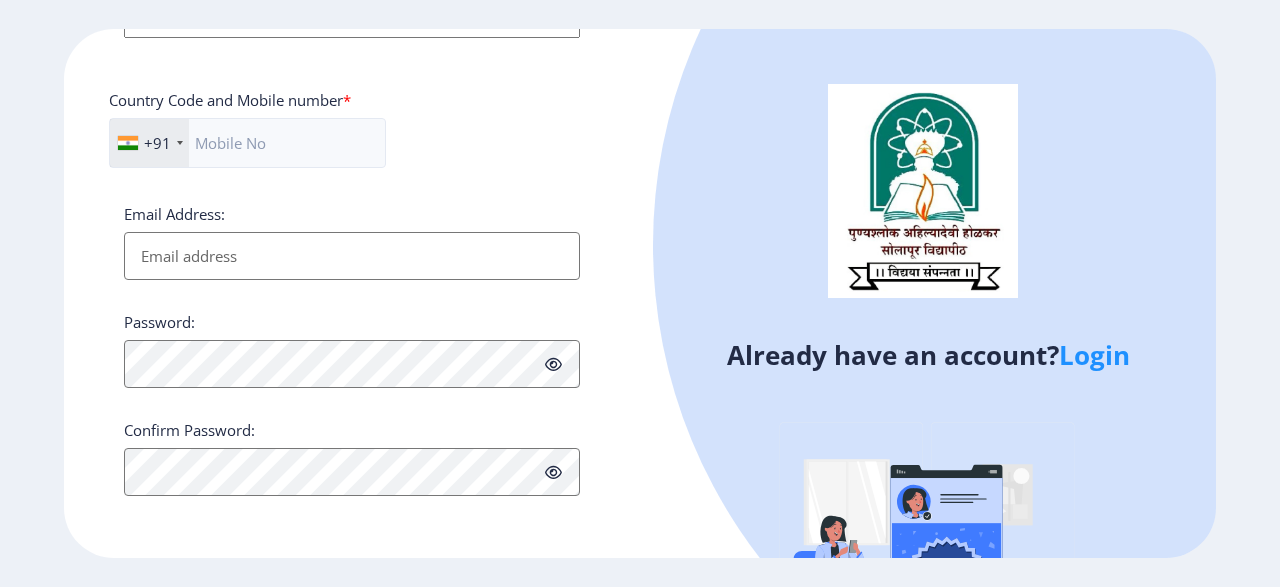 scroll, scrollTop: 531, scrollLeft: 0, axis: vertical 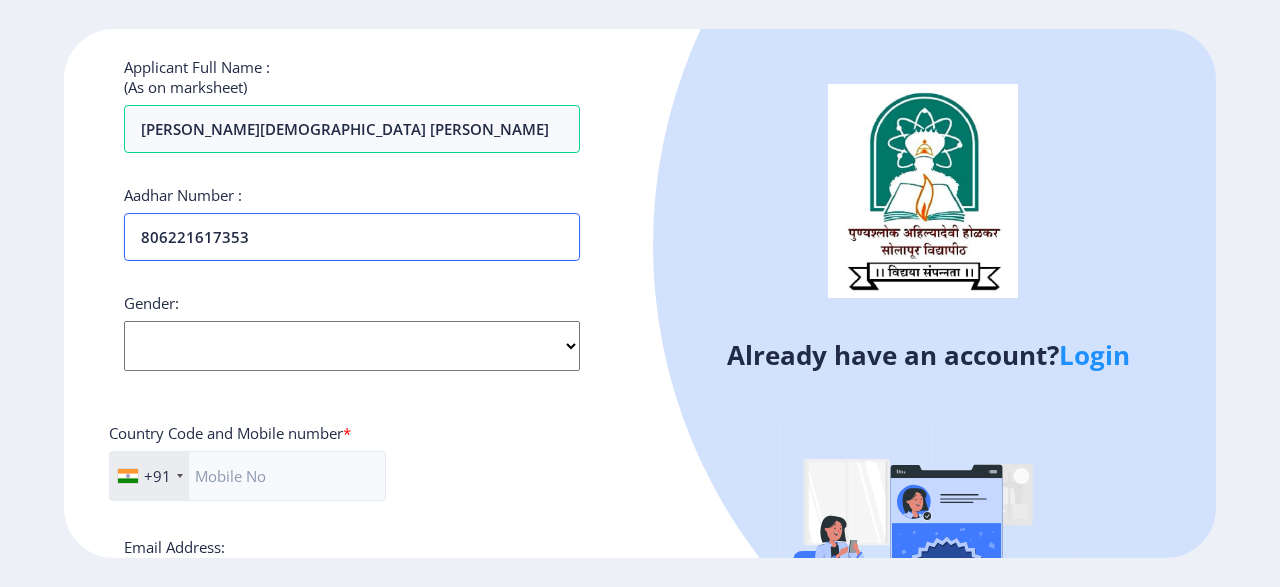 type on "806221617353" 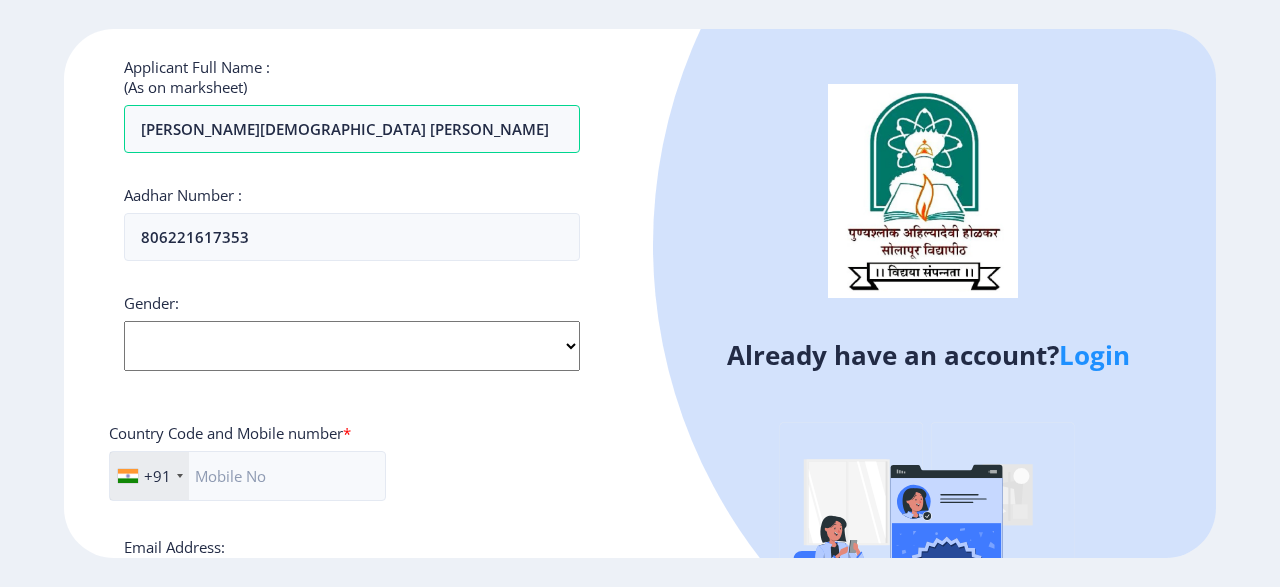 click on "Select Gender [DEMOGRAPHIC_DATA] [DEMOGRAPHIC_DATA] Other" 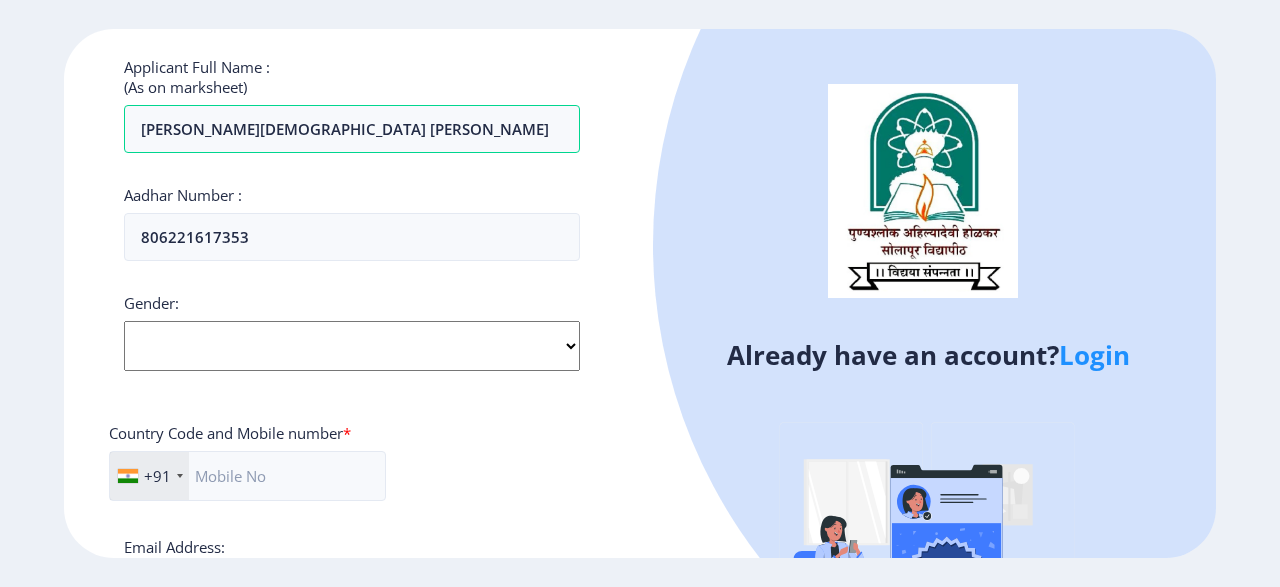 select on "[DEMOGRAPHIC_DATA]" 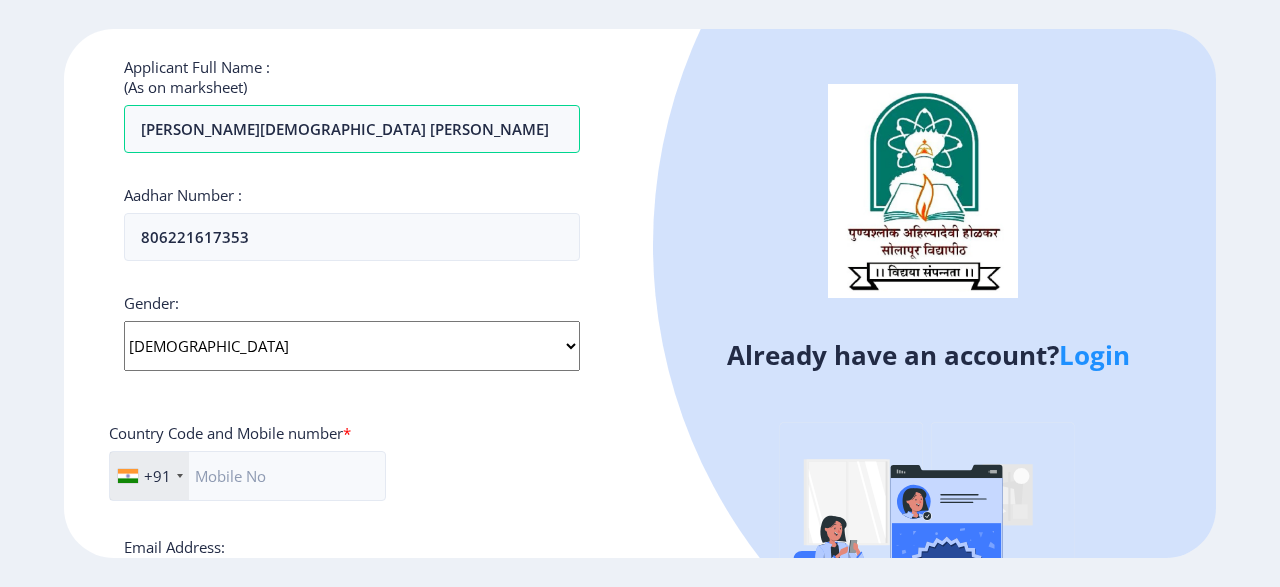 click on "Select Gender [DEMOGRAPHIC_DATA] [DEMOGRAPHIC_DATA] Other" 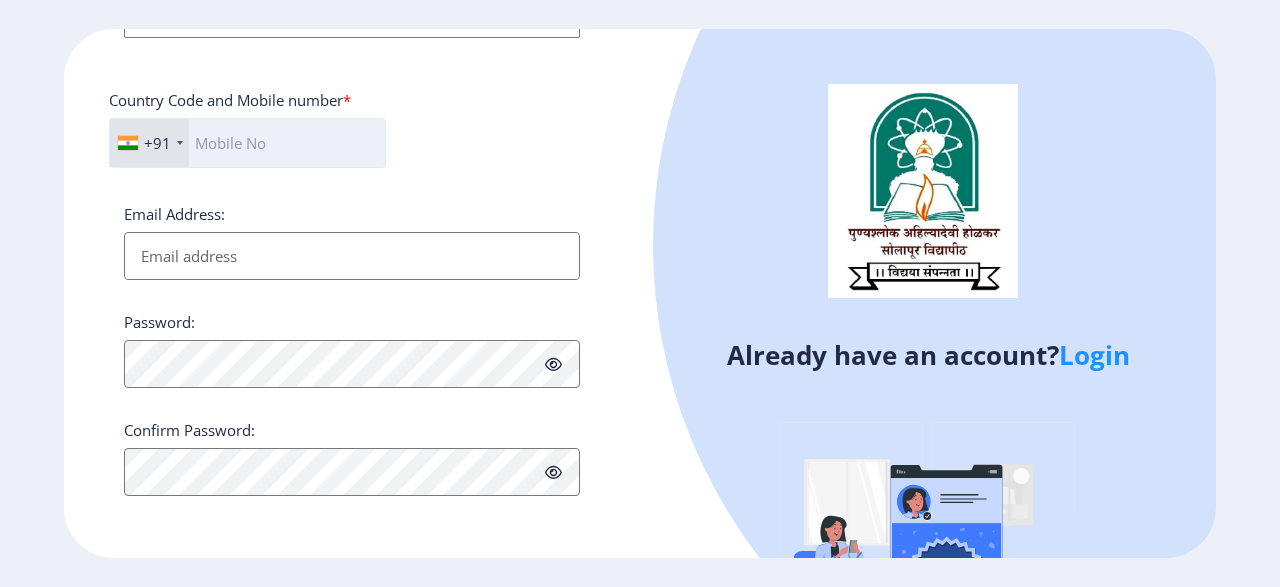 click 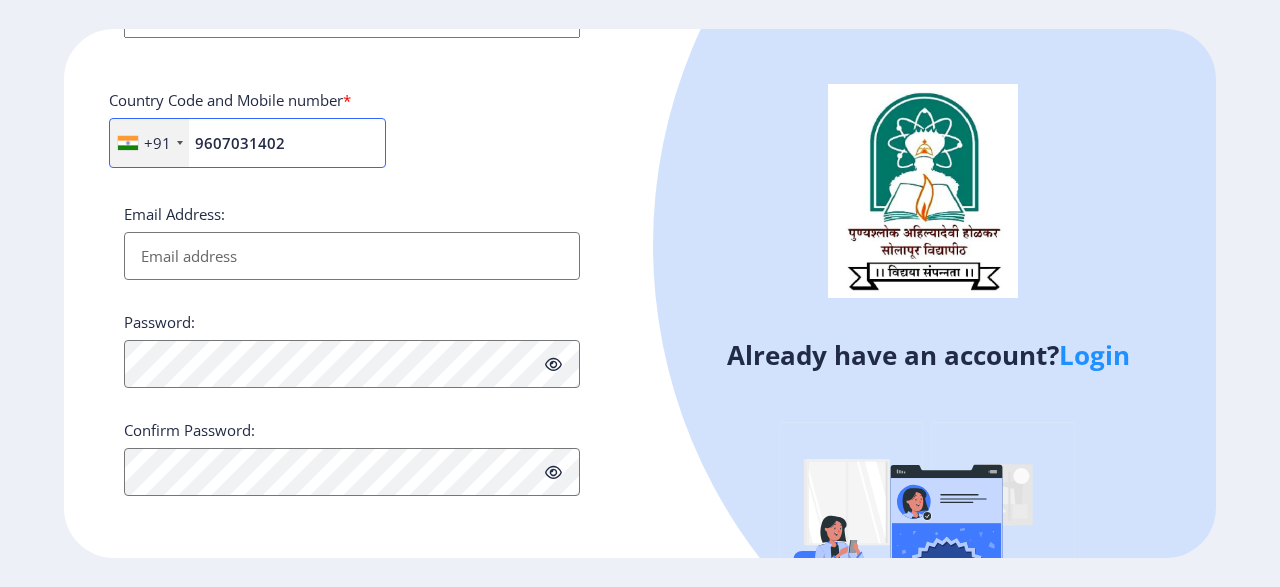 type on "9607031402" 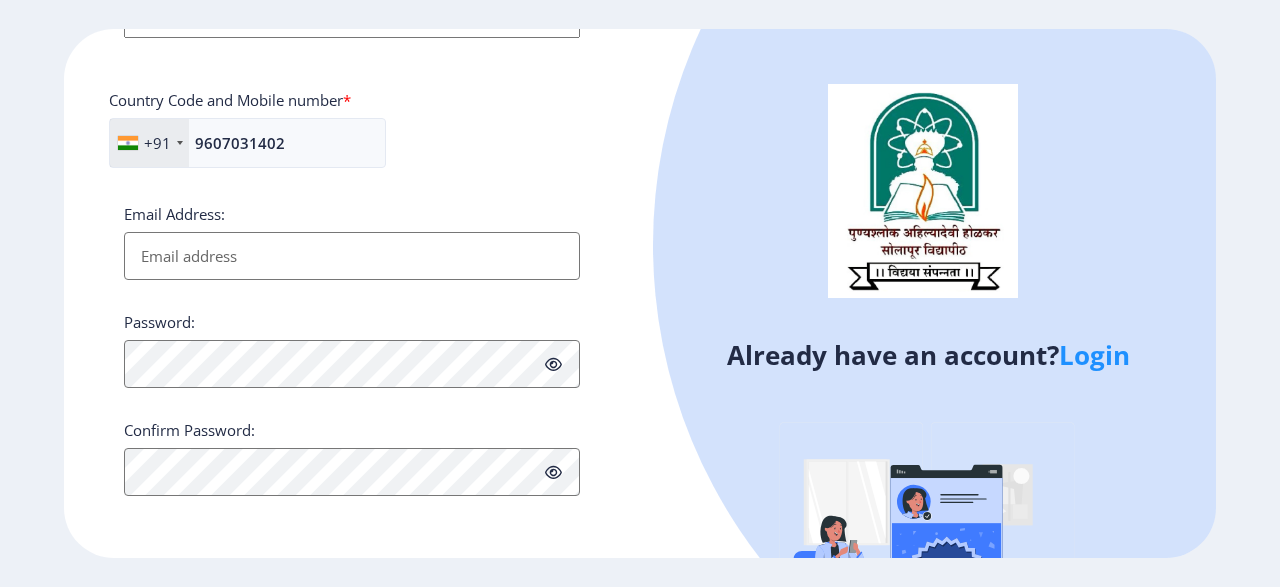 click on "Email Address:" 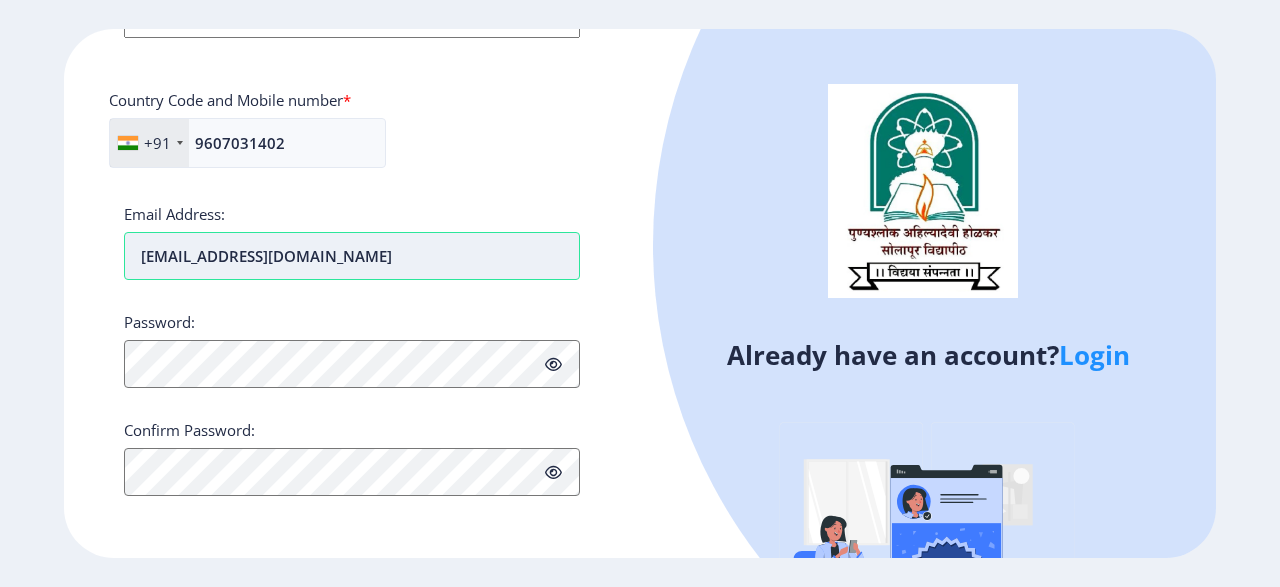 type on "[EMAIL_ADDRESS][DOMAIN_NAME]" 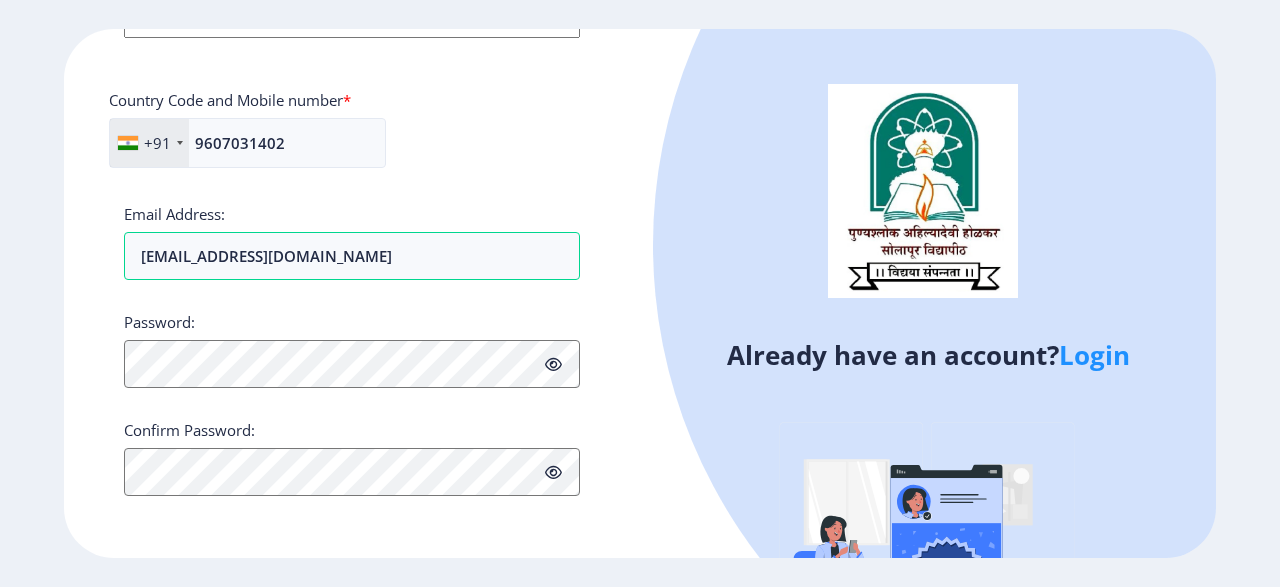 click 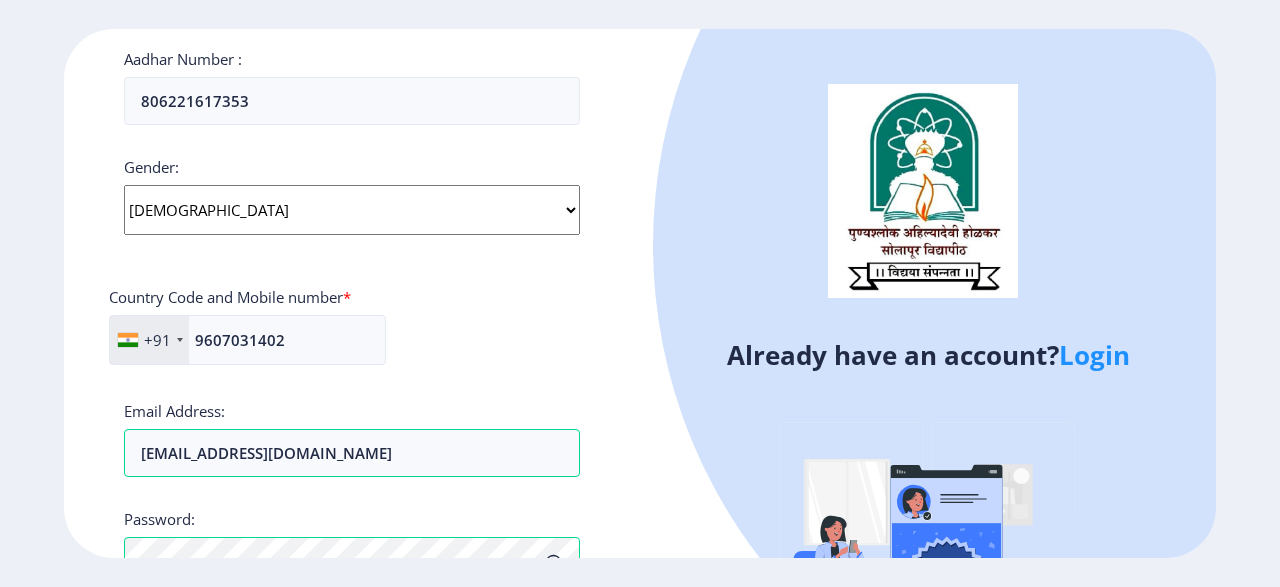 scroll, scrollTop: 887, scrollLeft: 0, axis: vertical 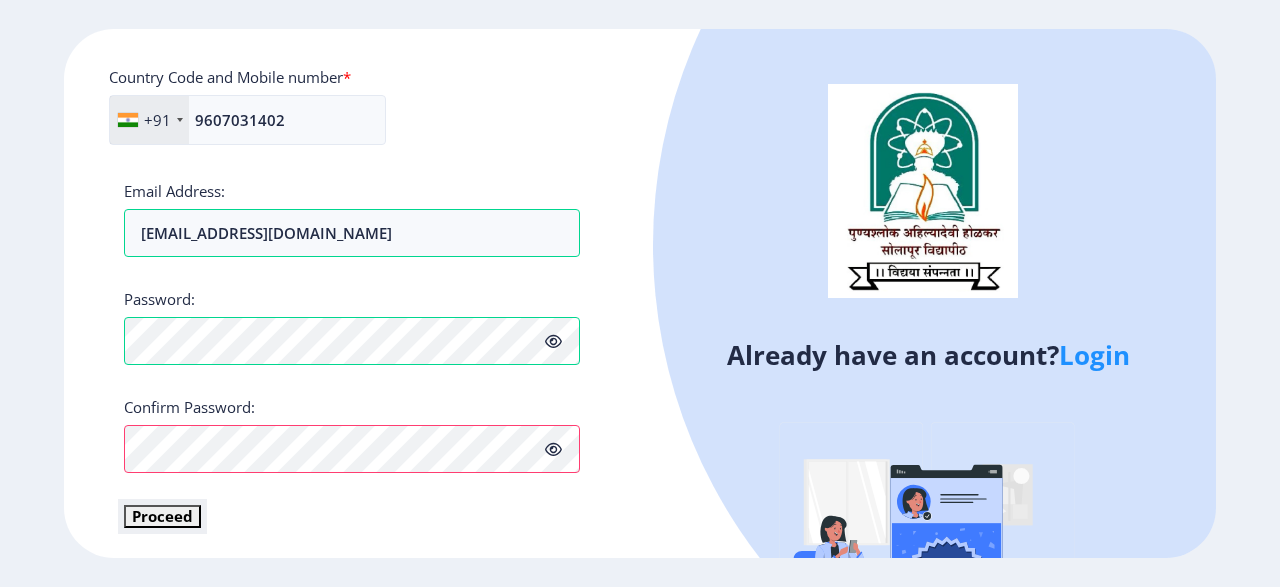 click on "Proceed" 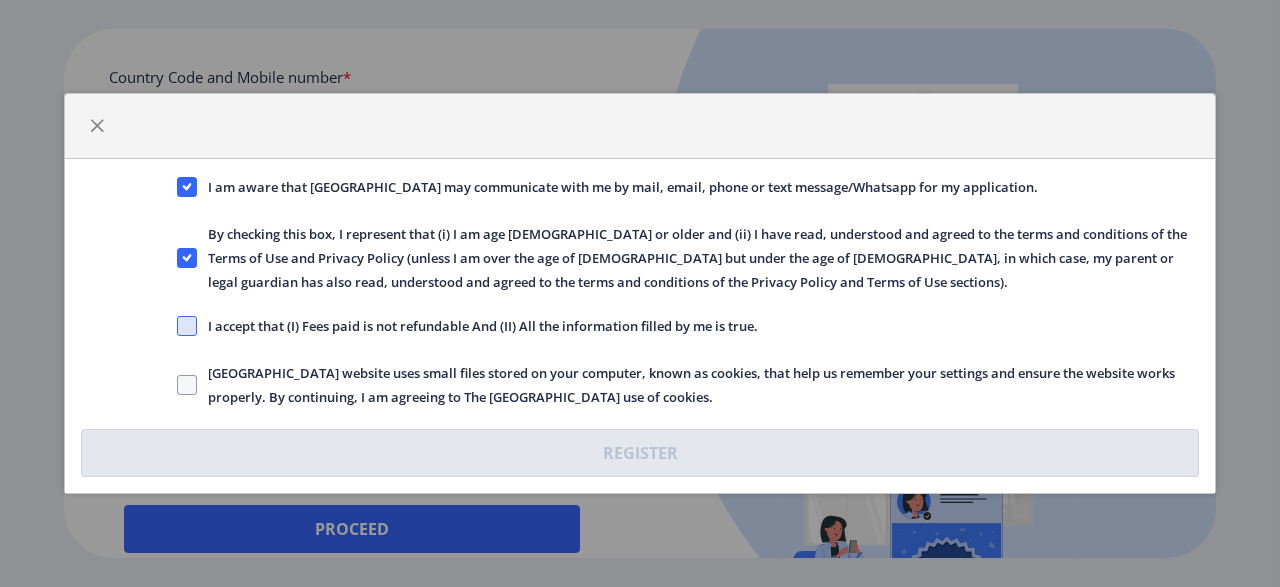 click 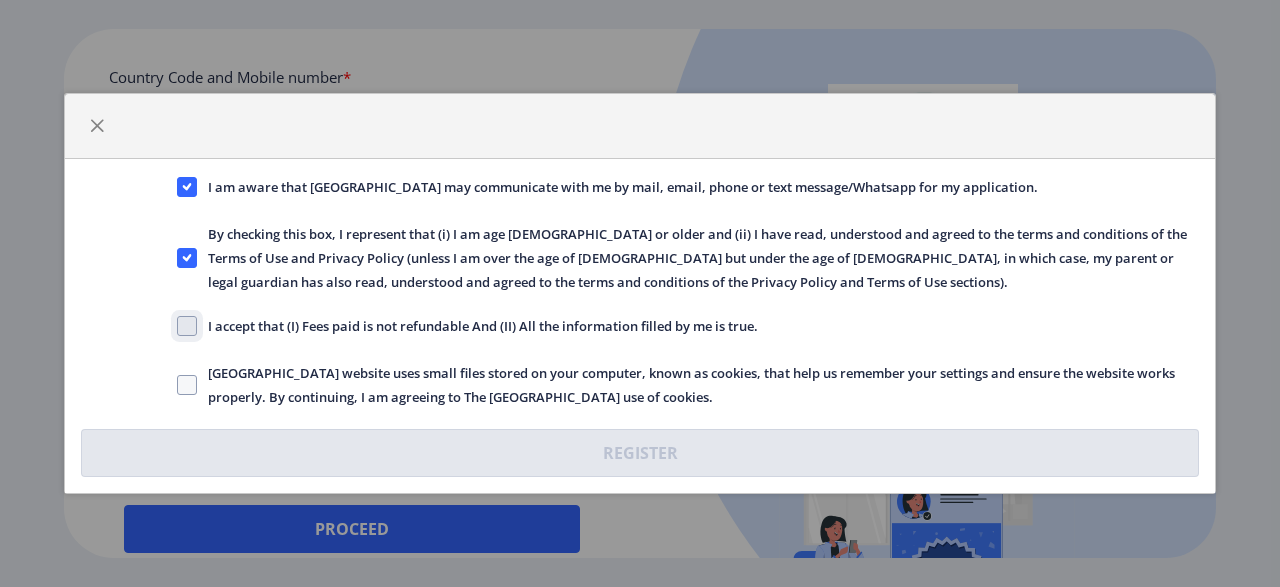 click on "I accept that (I) Fees paid is not refundable And (II) All the information filled by me is true." 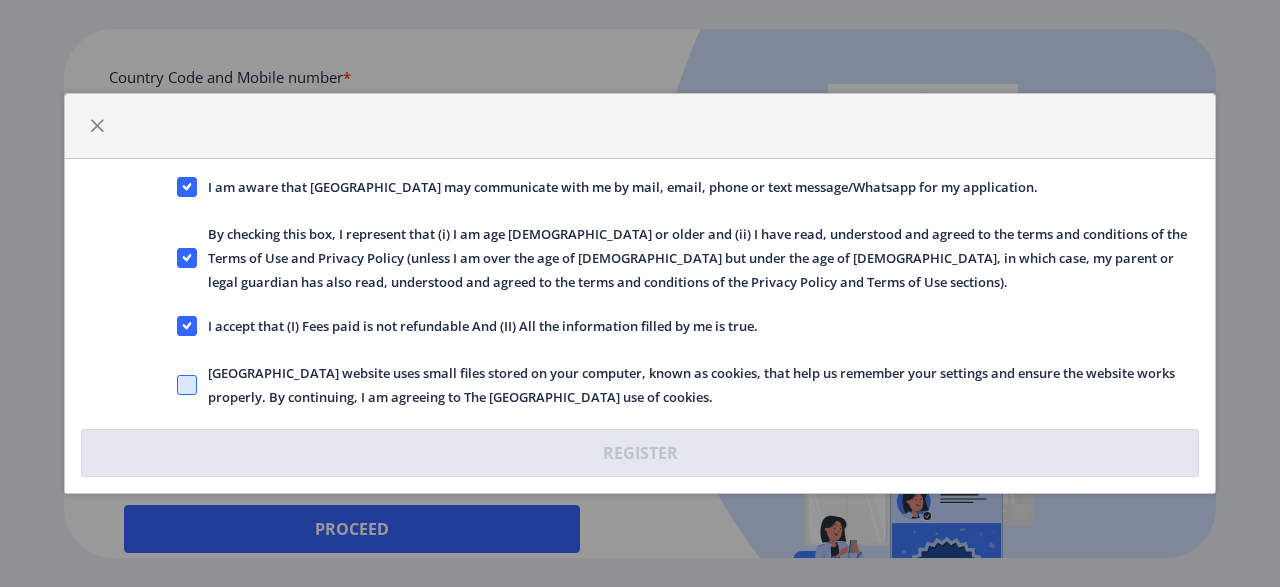 click 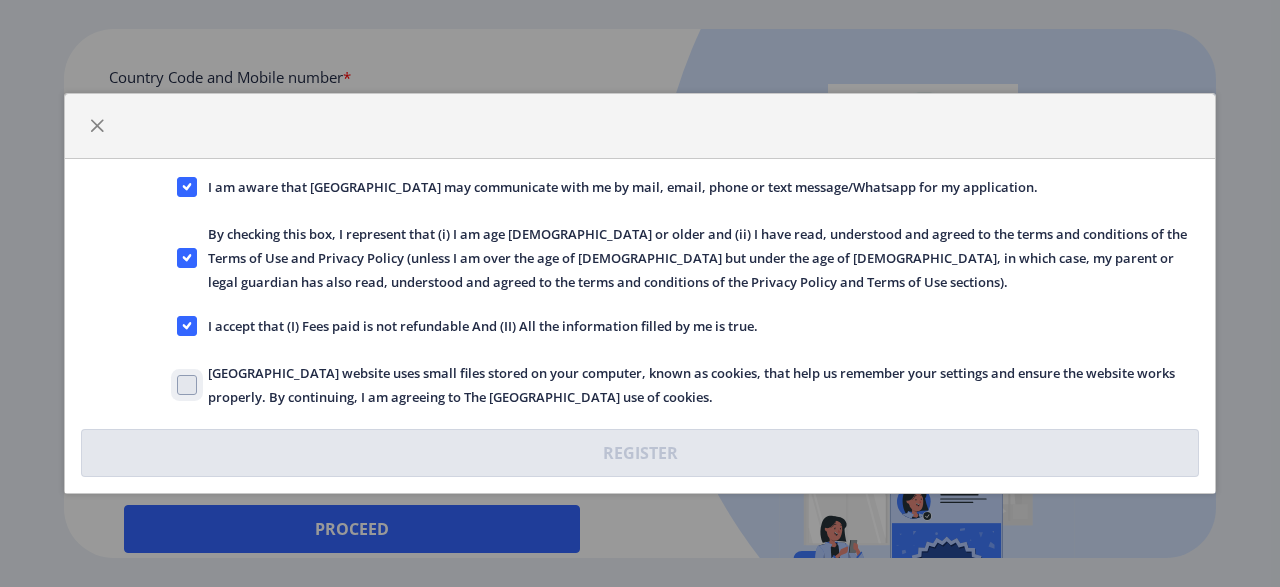 click on "[GEOGRAPHIC_DATA] website uses small files stored on your computer, known as cookies, that help us remember your settings and ensure the website works properly. By continuing, I am agreeing to The [GEOGRAPHIC_DATA] use of cookies." 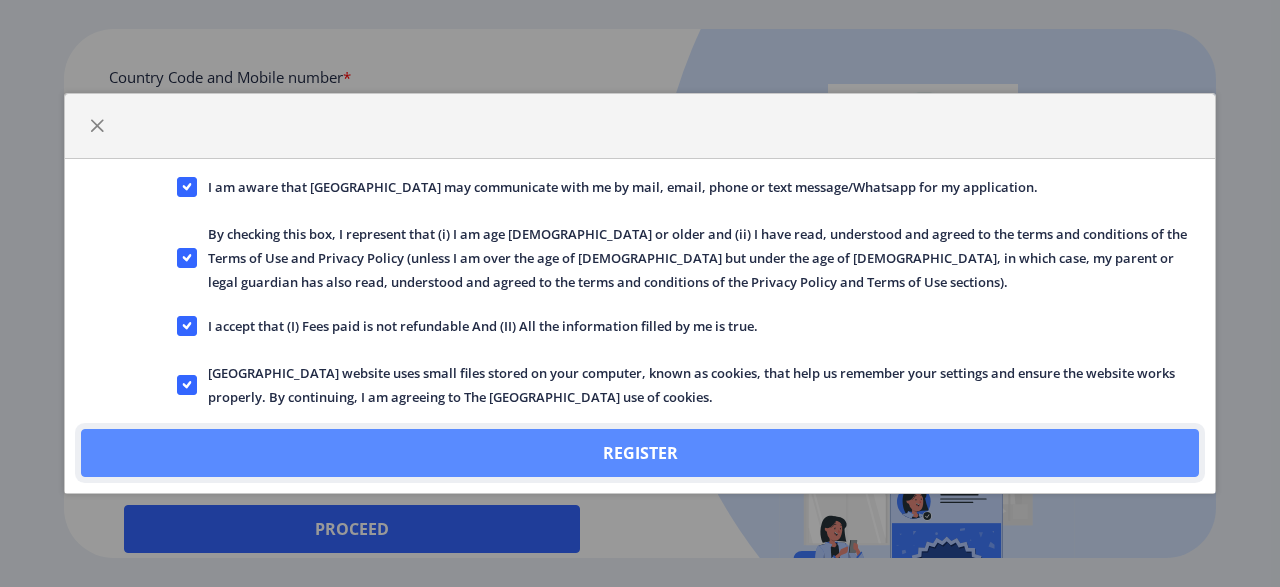 click on "Register" 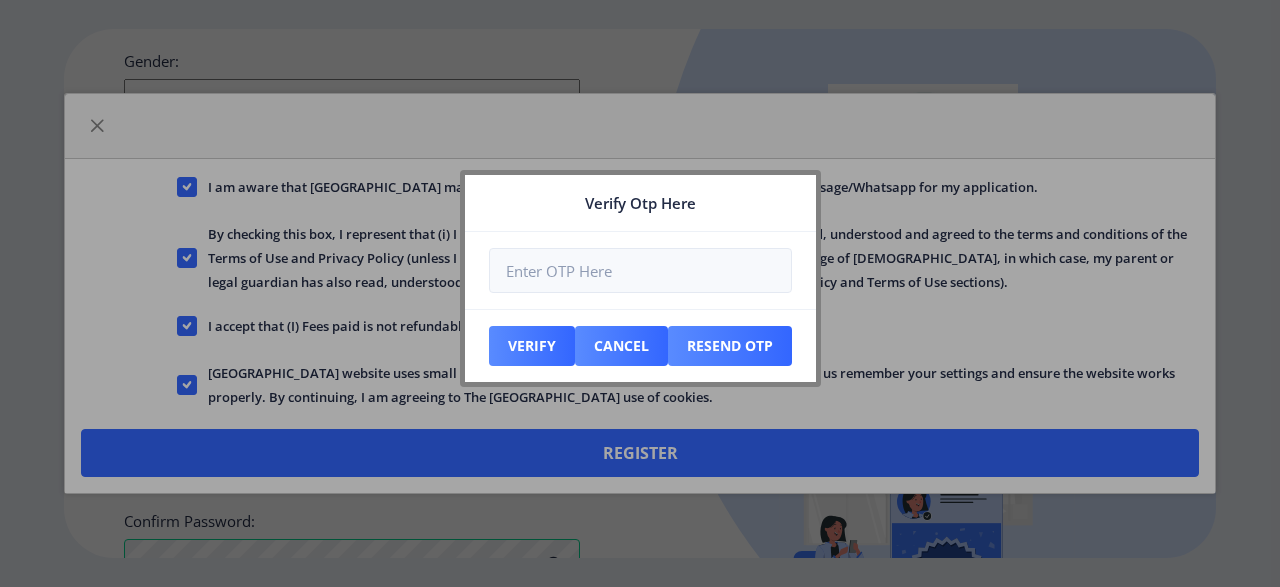 scroll, scrollTop: 1001, scrollLeft: 0, axis: vertical 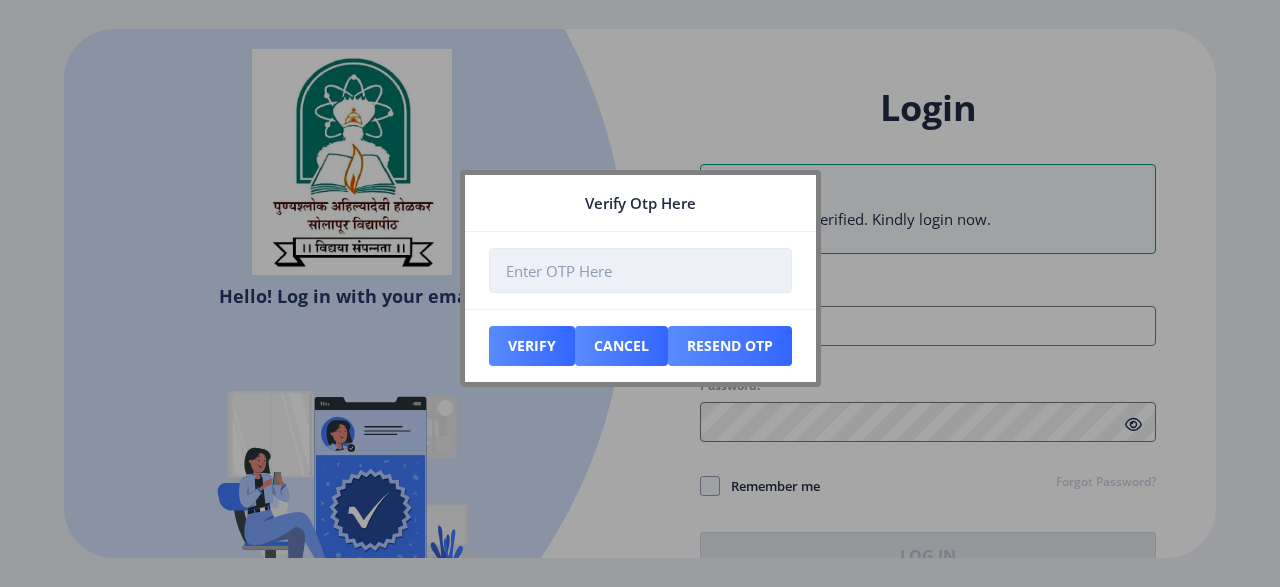 click at bounding box center (640, 270) 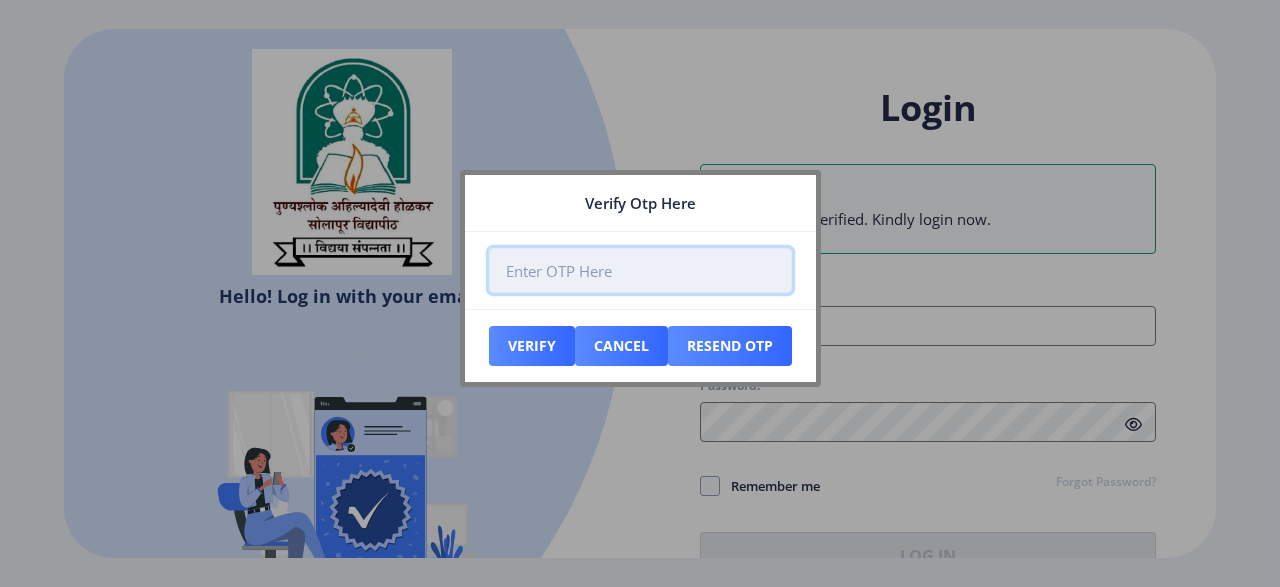 click at bounding box center [640, 270] 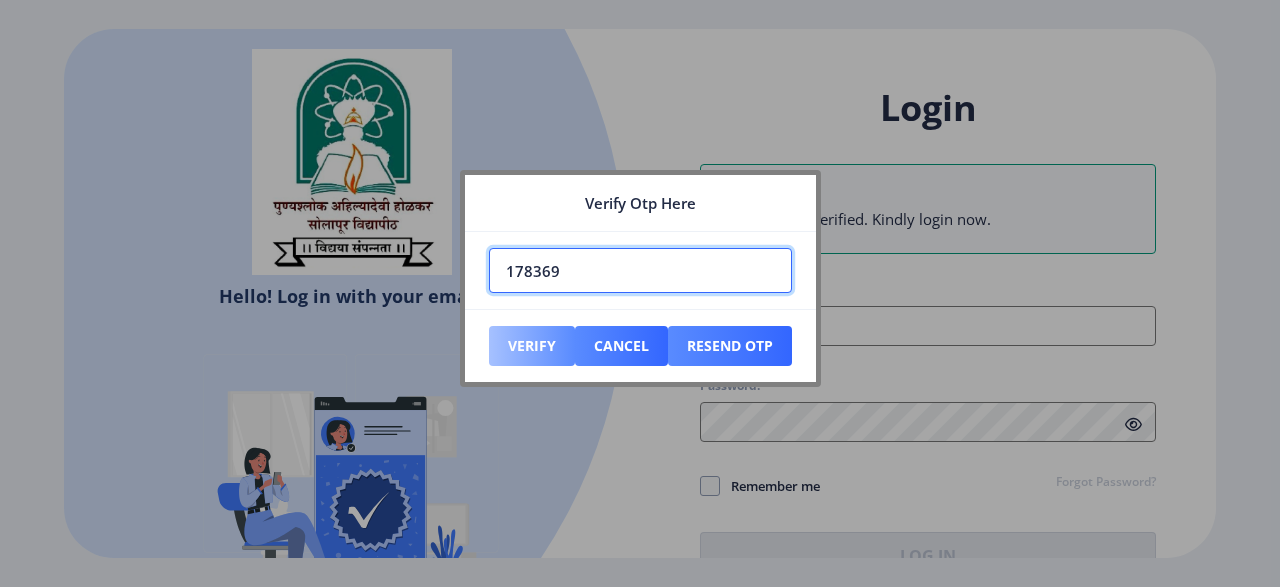 type on "178369" 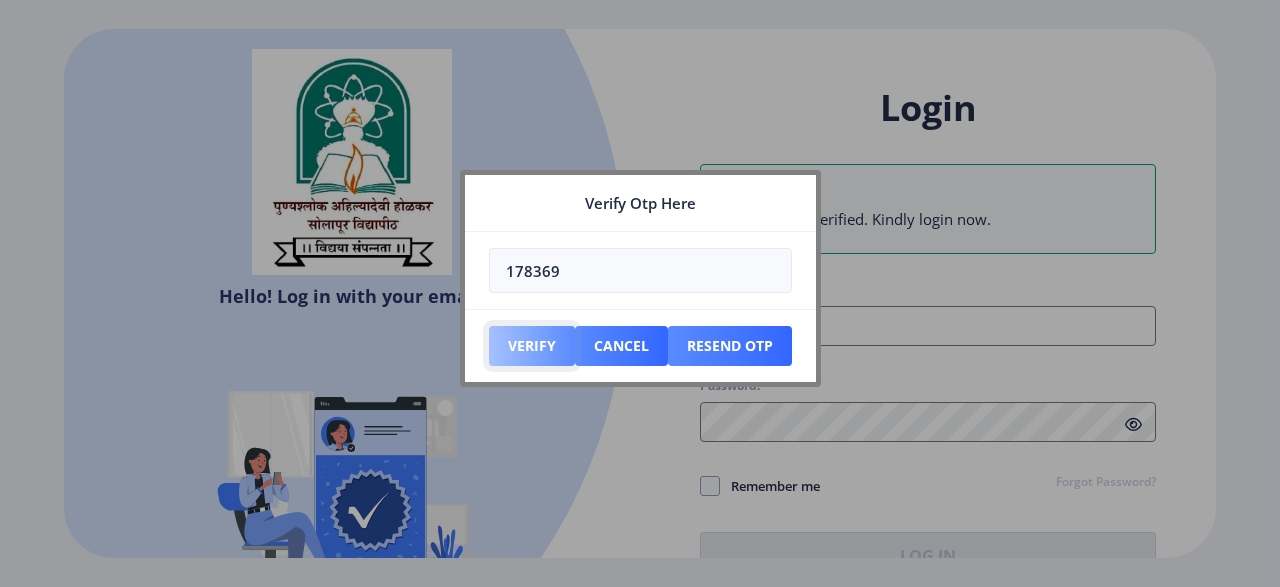 click on "Verify" at bounding box center (532, 346) 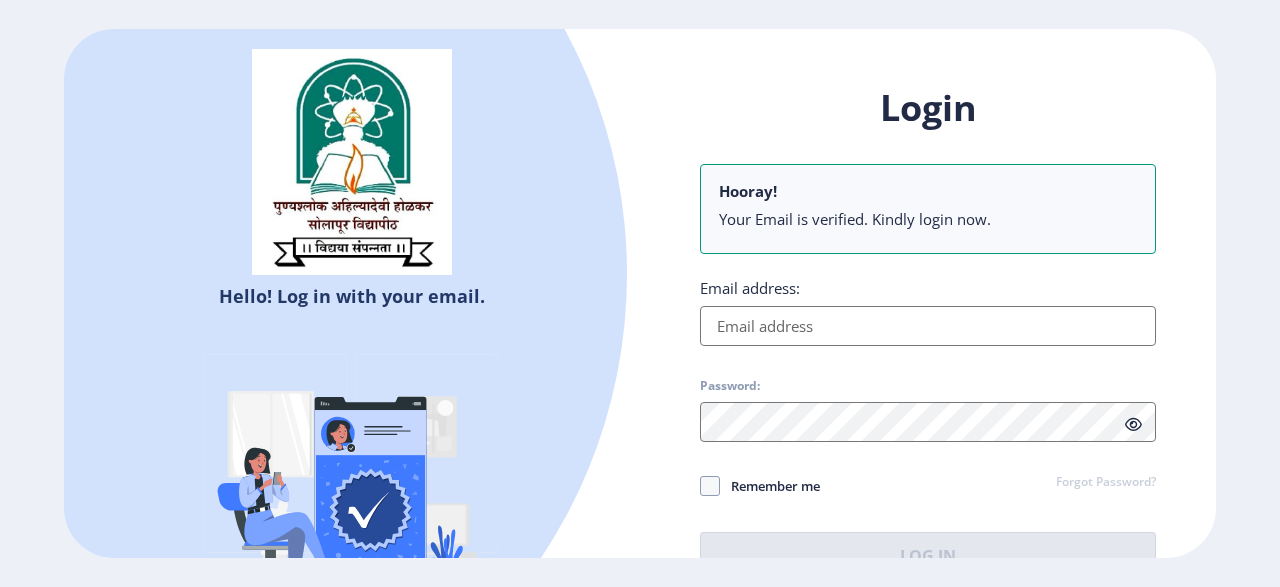 click on "Email address:" at bounding box center [928, 326] 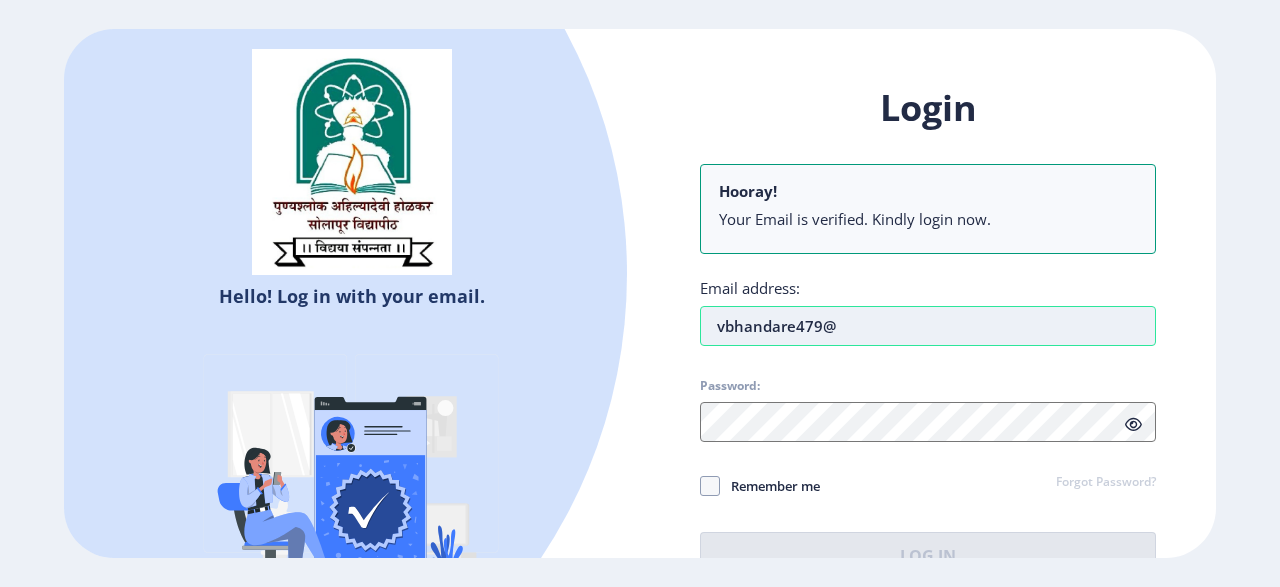 type on "[EMAIL_ADDRESS][DOMAIN_NAME]" 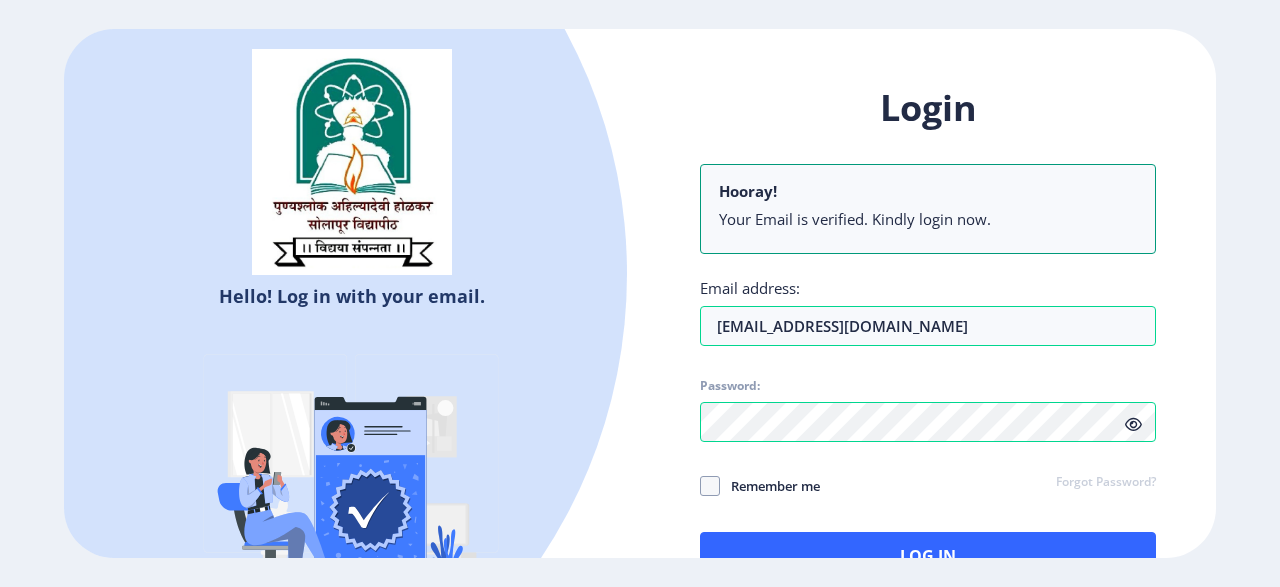 click on "Remember me Forgot Password?" 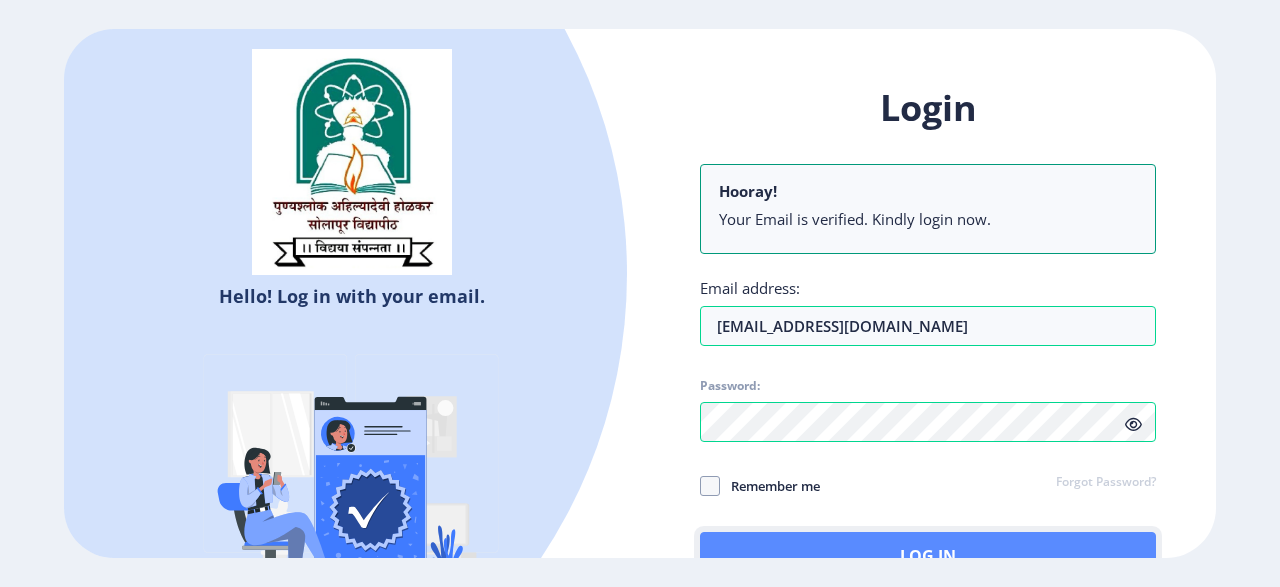 click on "Log In" 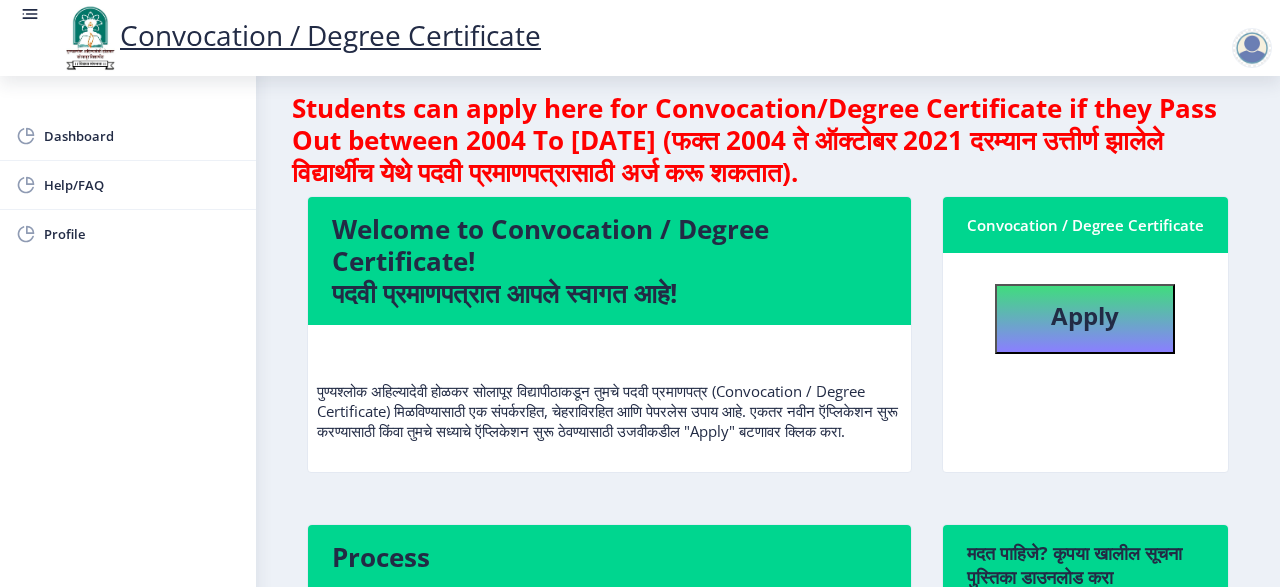 scroll, scrollTop: 0, scrollLeft: 0, axis: both 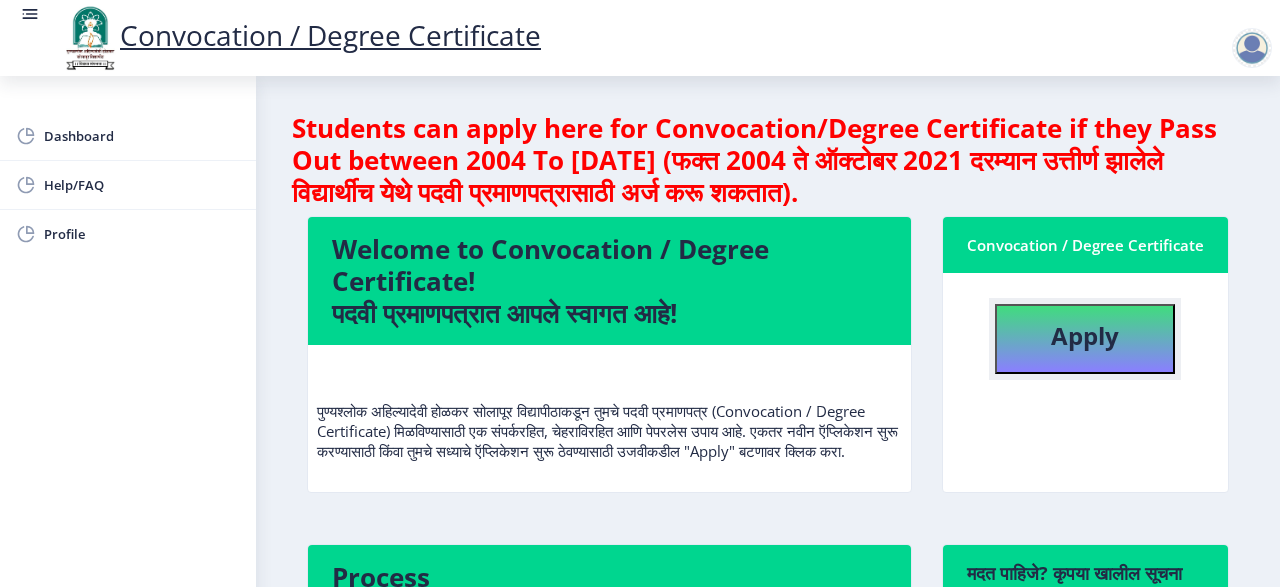 click on "Apply" 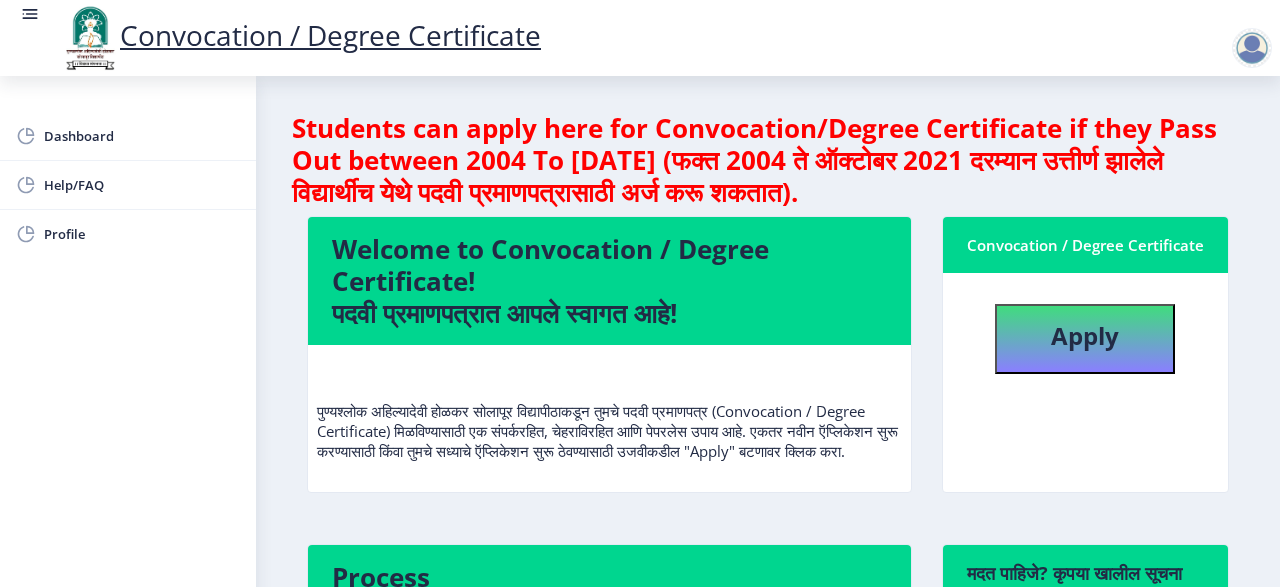 select 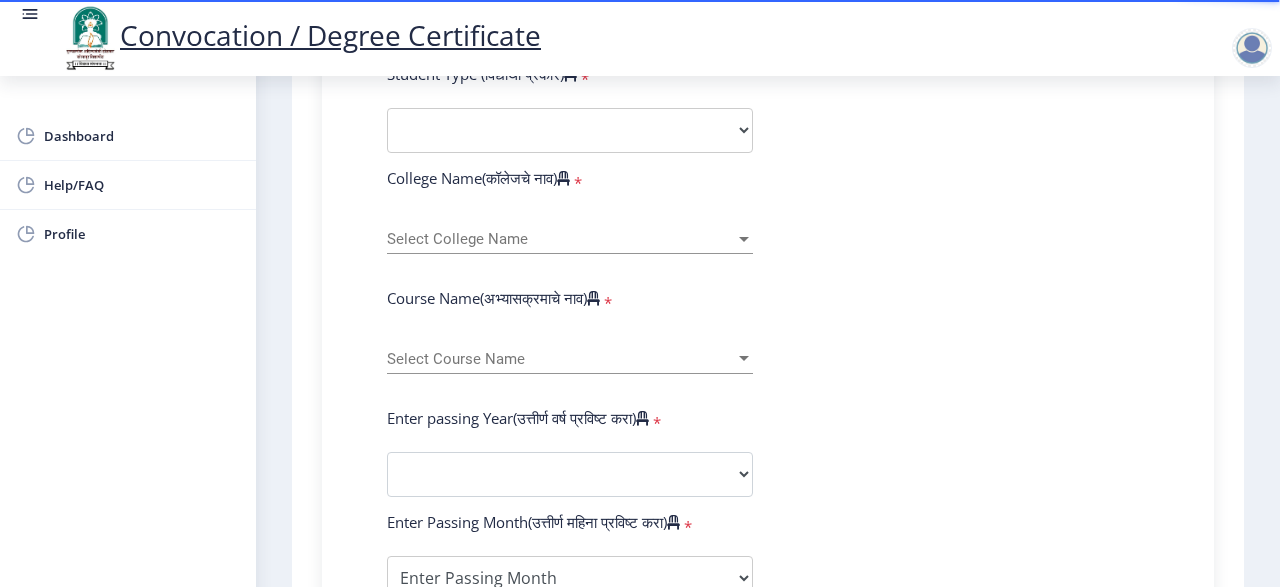 scroll, scrollTop: 333, scrollLeft: 0, axis: vertical 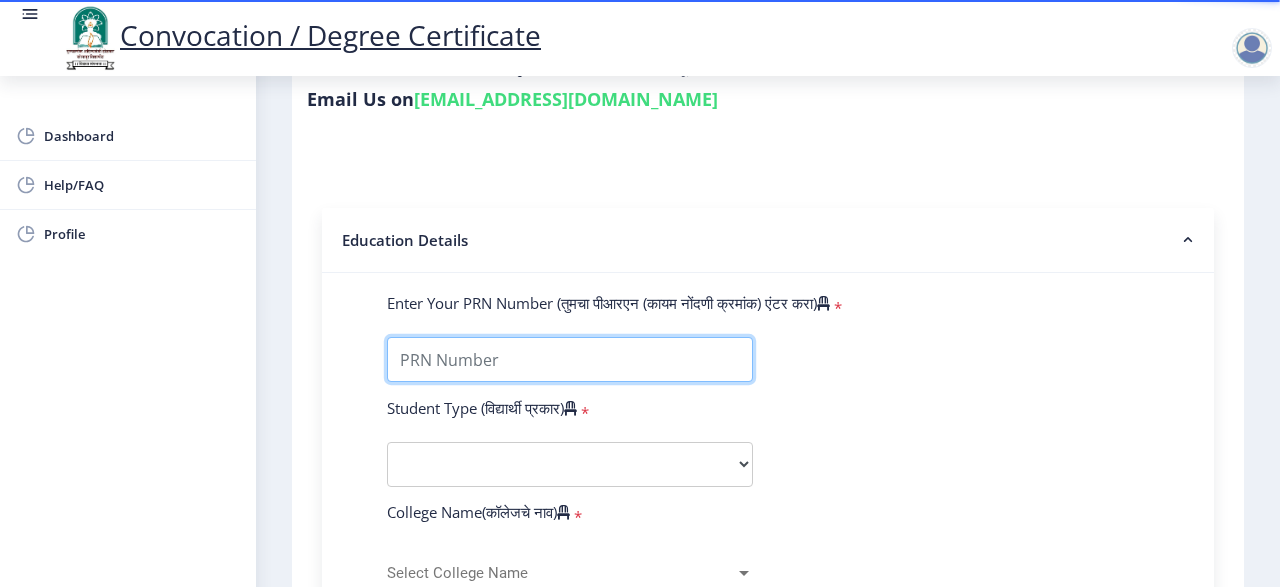 click on "Enter Your PRN Number (तुमचा पीआरएन (कायम नोंदणी क्रमांक) एंटर करा)" at bounding box center (570, 359) 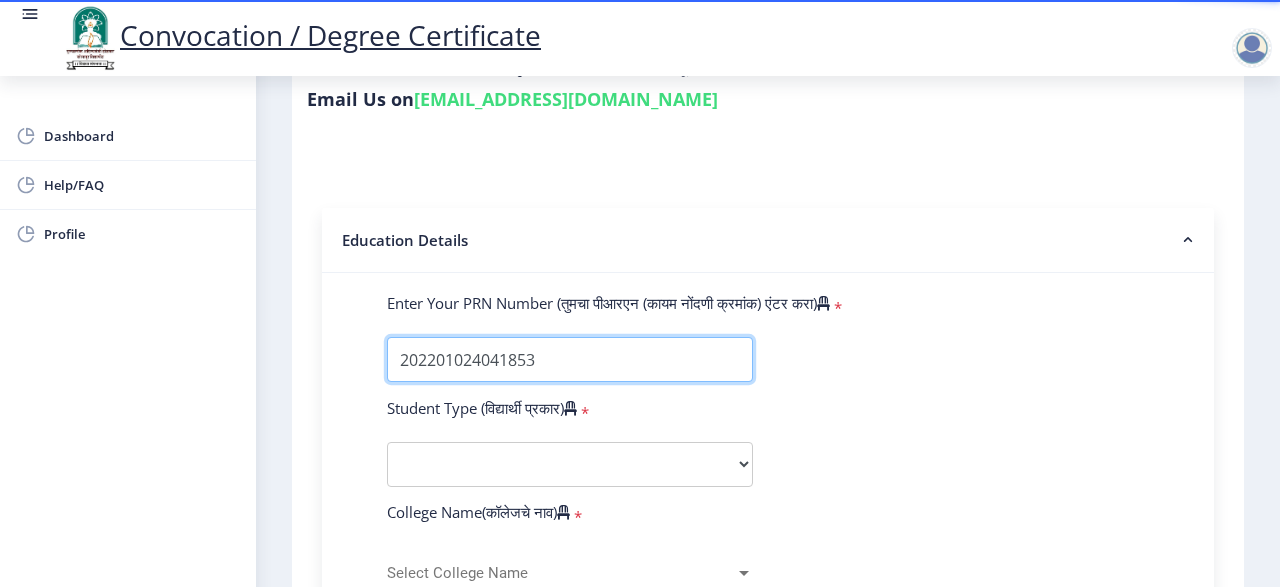 type on "202201024041853" 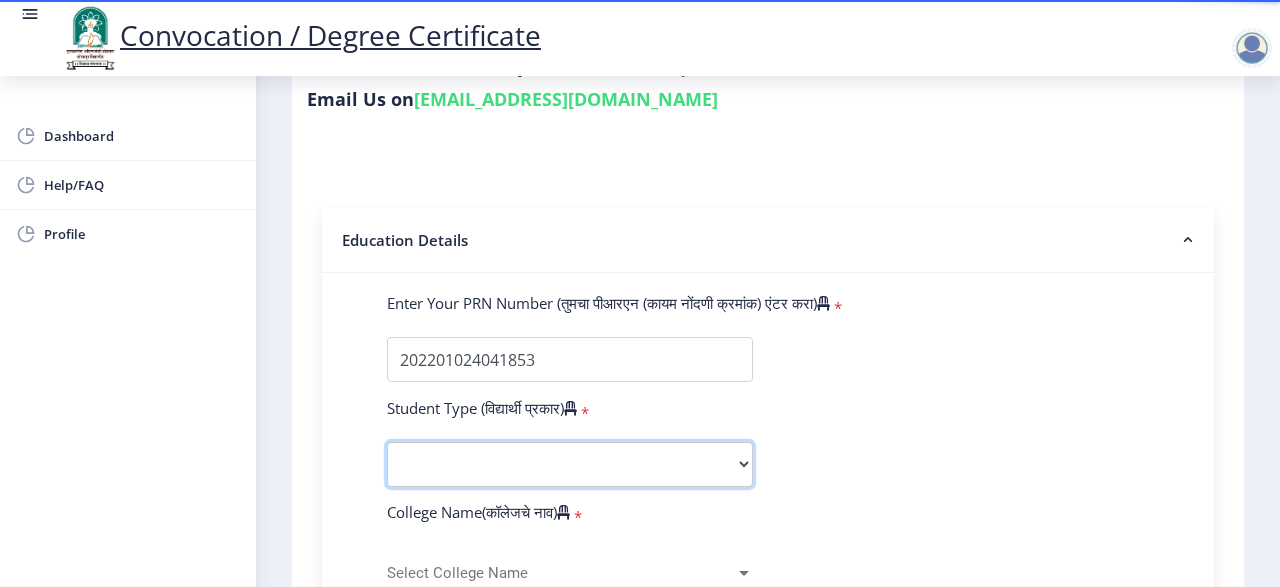 click on "Select Student Type Regular External" at bounding box center [570, 464] 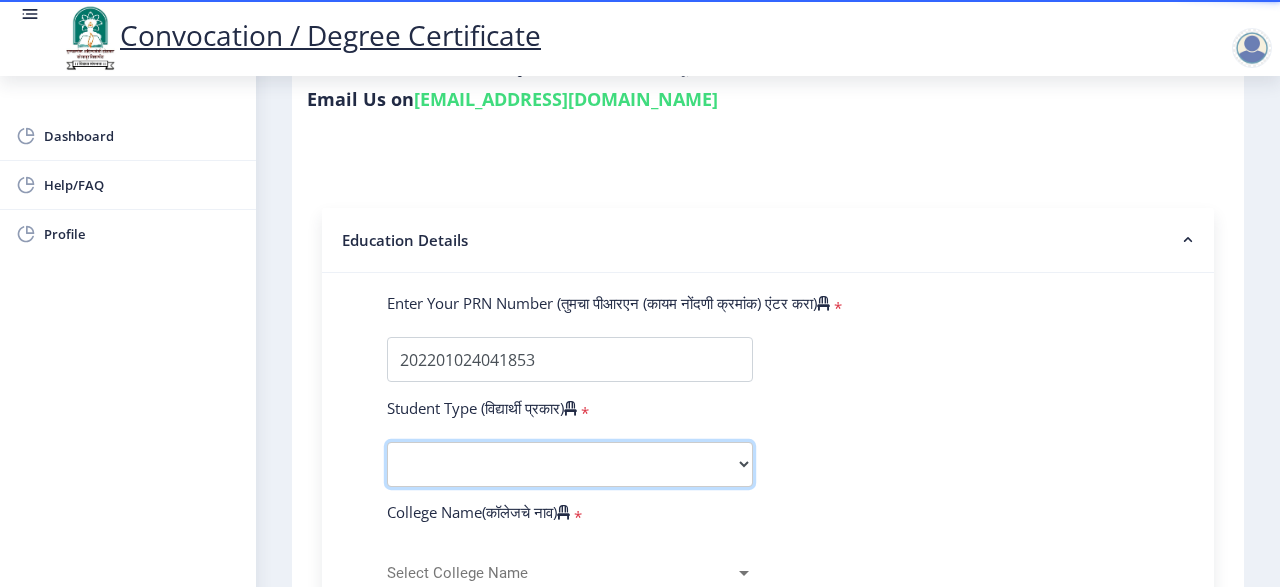 scroll, scrollTop: 667, scrollLeft: 0, axis: vertical 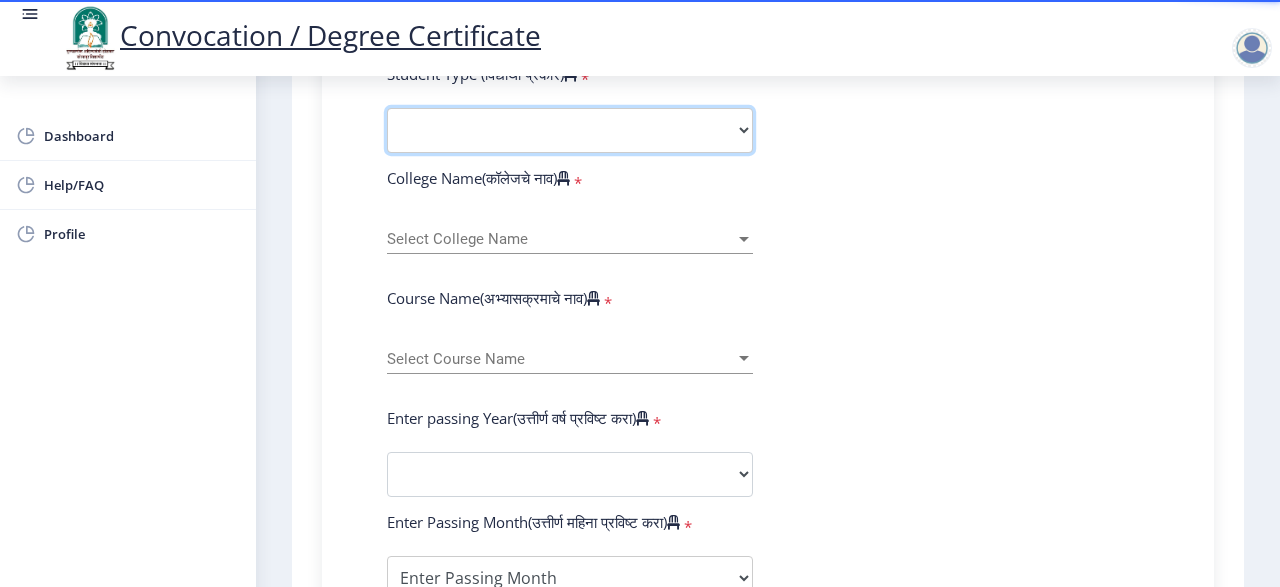 click on "Select Student Type Regular External" at bounding box center (570, 130) 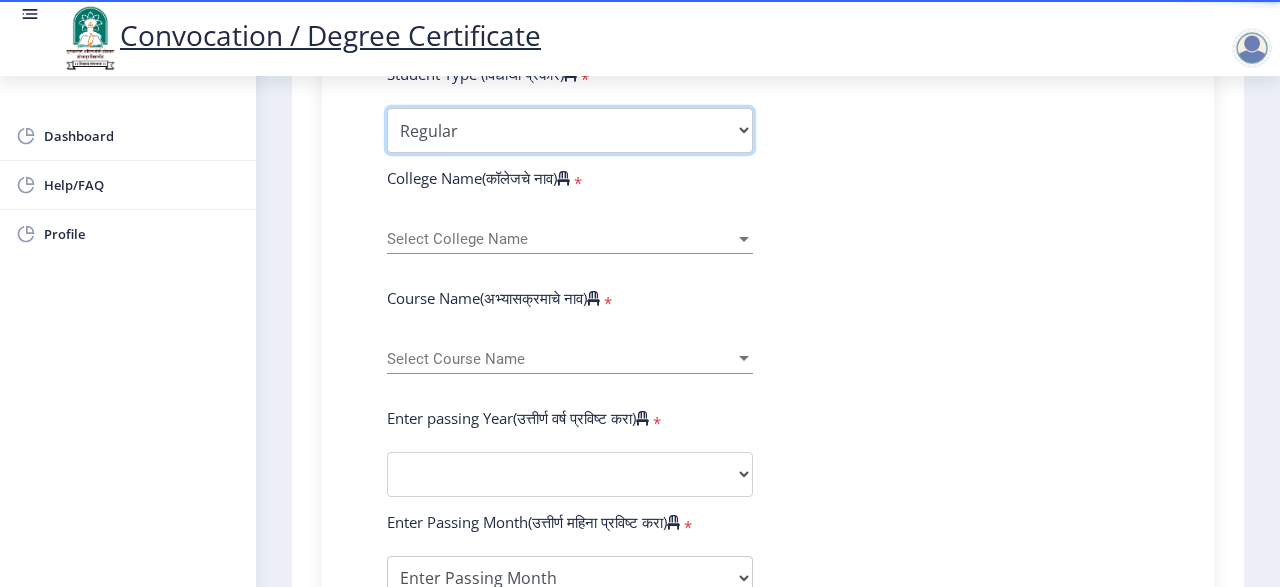click on "Select Student Type Regular External" at bounding box center [570, 130] 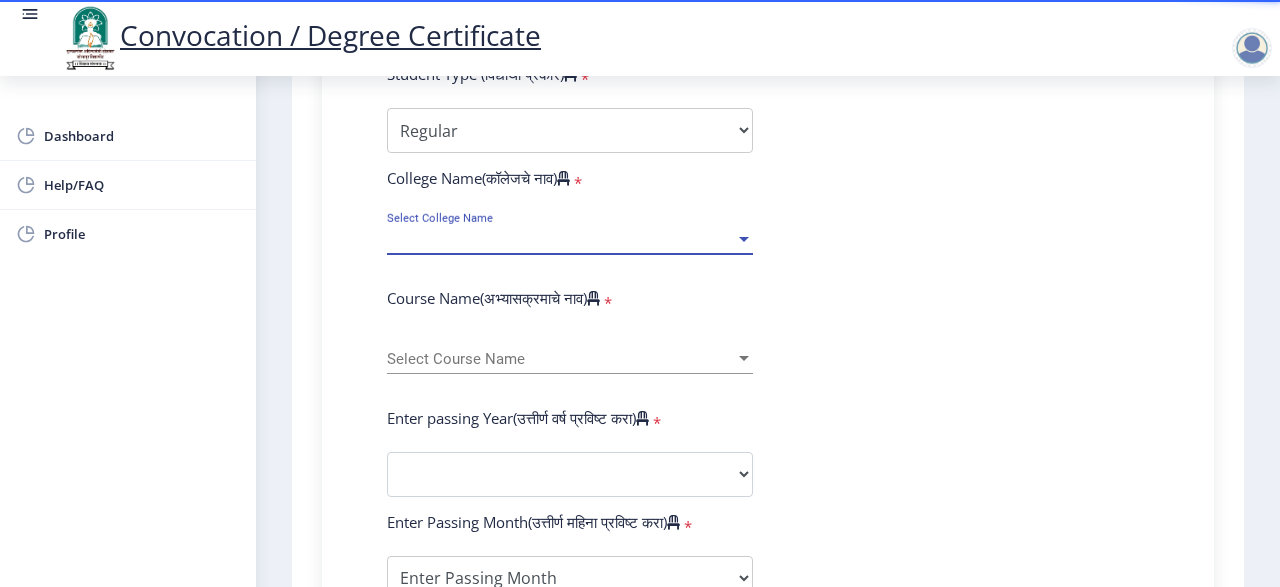 click on "Select College Name" at bounding box center [561, 239] 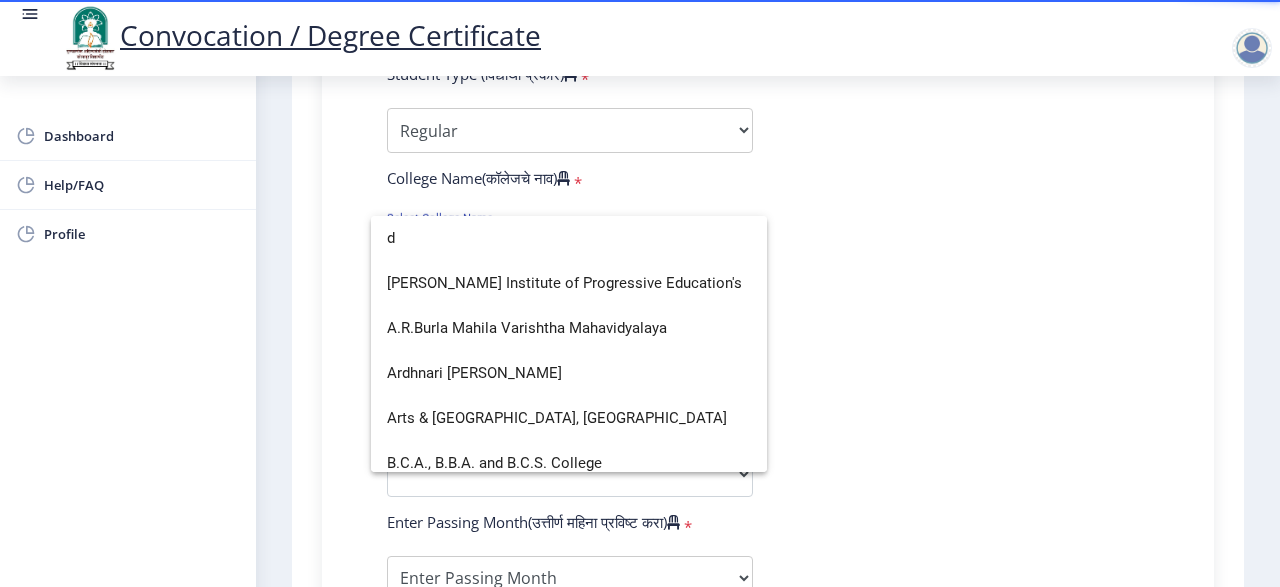 scroll, scrollTop: 13, scrollLeft: 0, axis: vertical 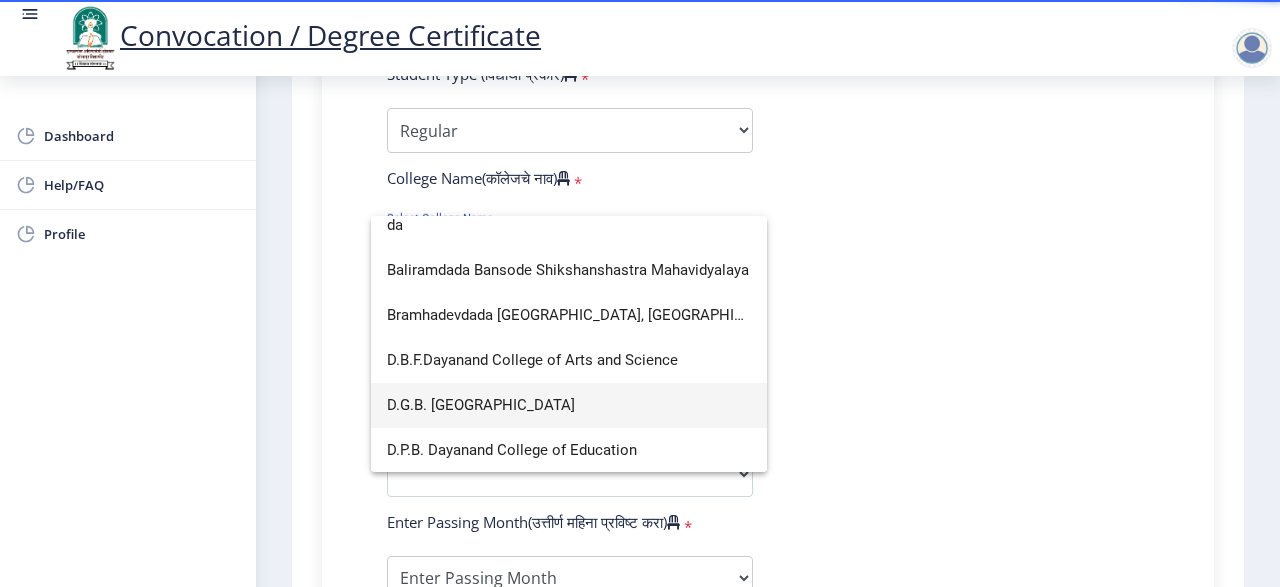 type on "da" 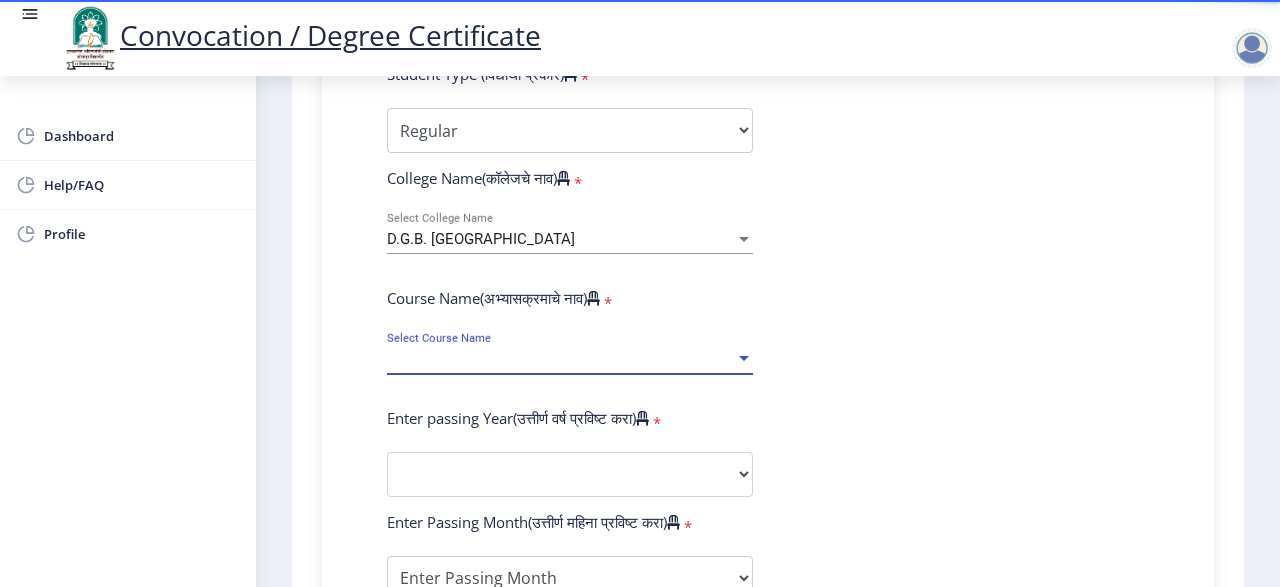 click on "Select Course Name" at bounding box center (561, 359) 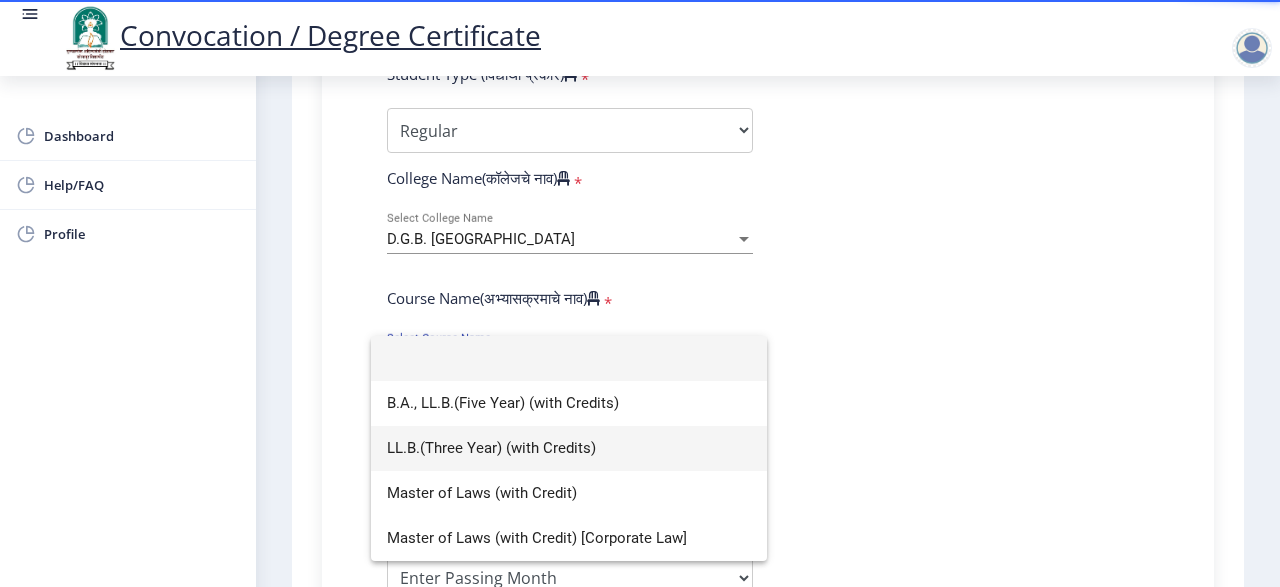 click on "LL.B.(Three Year)  (with Credits)" at bounding box center [569, 448] 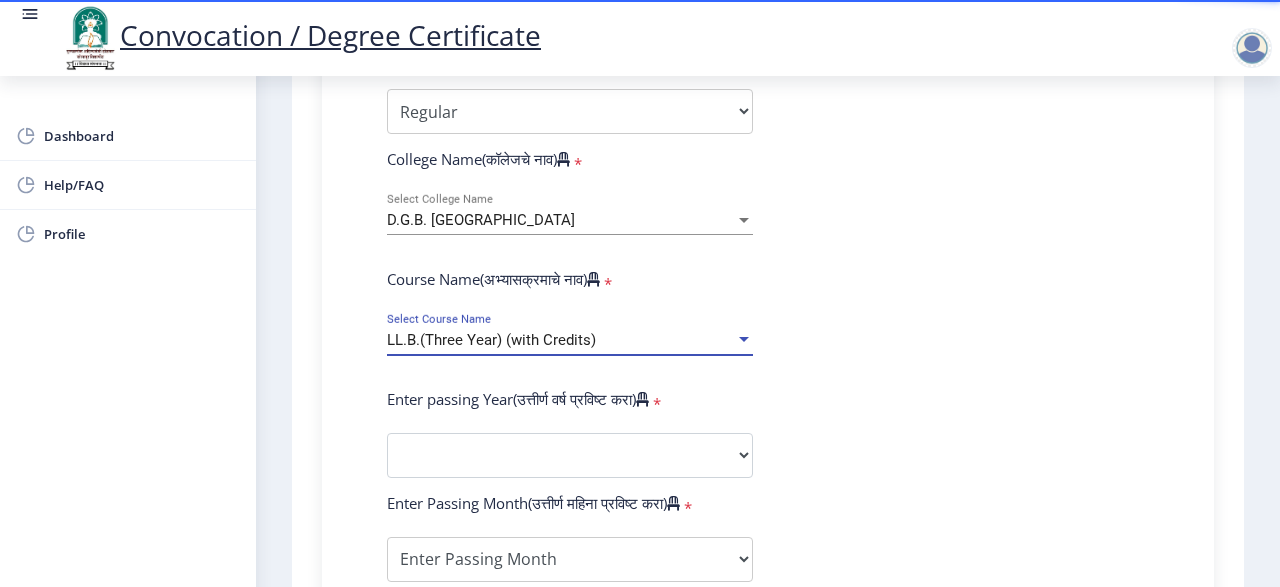 scroll, scrollTop: 667, scrollLeft: 0, axis: vertical 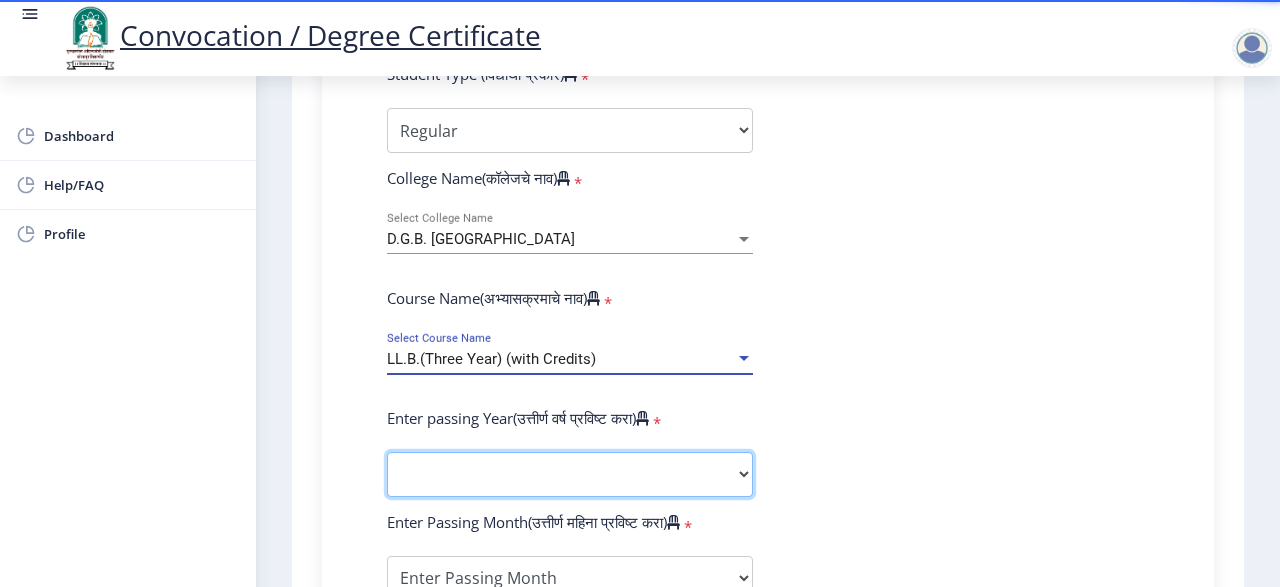 click on "2025   2024   2023   2022   2021   2020   2019   2018   2017   2016   2015   2014   2013   2012   2011   2010   2009   2008   2007   2006   2005   2004   2003   2002   2001   2000   1999   1998   1997   1996   1995   1994   1993   1992   1991   1990   1989   1988   1987   1986   1985   1984   1983   1982   1981   1980   1979   1978   1977   1976" 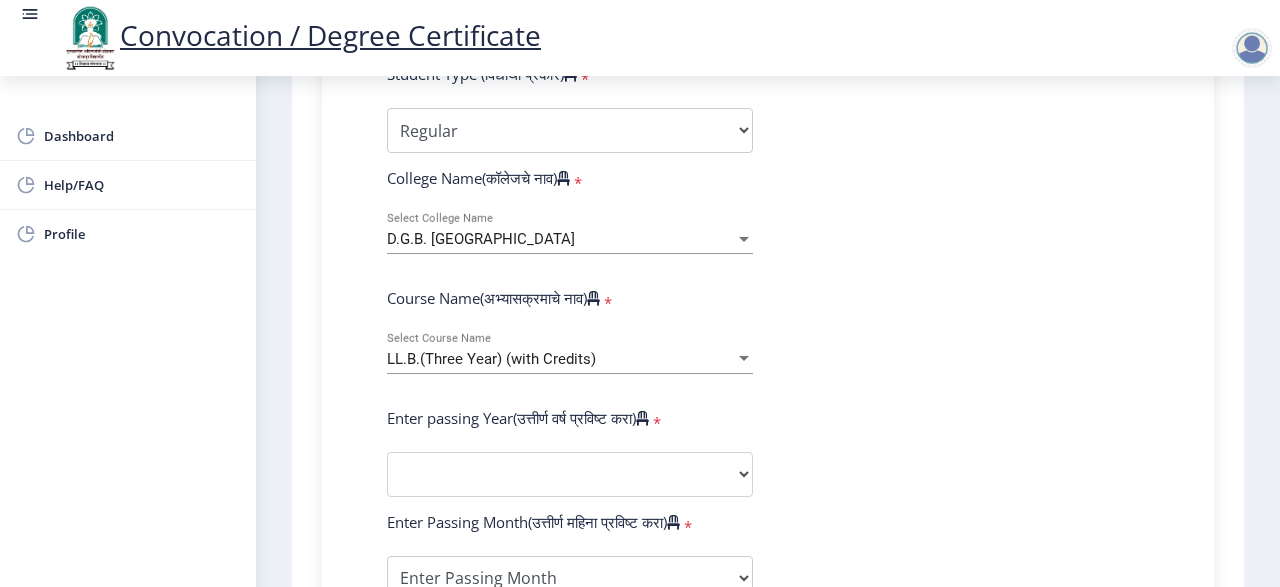 click on "Enter Your PRN Number (तुमचा पीआरएन (कायम नोंदणी क्रमांक) एंटर करा)   * Student Type (विद्यार्थी प्रकार)    * Select Student Type Regular External College Name(कॉलेजचे नाव)   * D.G.B. Dayanand Law College Select College Name Course Name(अभ्यासक्रमाचे नाव)   * LL.B.(Three Year)  (with Credits) Select Course Name Enter passing Year(उत्तीर्ण वर्ष प्रविष्ट करा)   *  2025   2024   2023   2022   2021   2020   2019   2018   2017   2016   2015   2014   2013   2012   2011   2010   2009   2008   2007   2006   2005   2004   2003   2002   2001   2000   1999   1998   1997   1996   1995   1994   1993   1992   1991   1990   1989   1988   1987   1986   1985   1984   1983   1982   1981   1980   1979   1978   1977   1976  * Enter Passing Month March April May October November December * Enter Class Obtained FIRST CLASS" 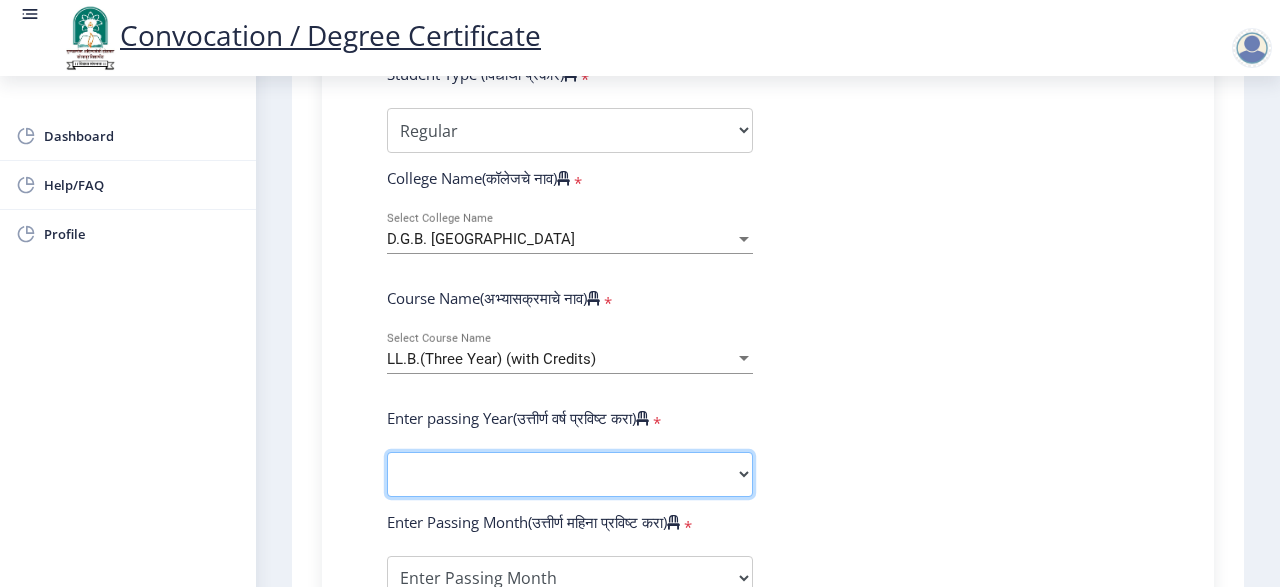 click on "2025   2024   2023   2022   2021   2020   2019   2018   2017   2016   2015   2014   2013   2012   2011   2010   2009   2008   2007   2006   2005   2004   2003   2002   2001   2000   1999   1998   1997   1996   1995   1994   1993   1992   1991   1990   1989   1988   1987   1986   1985   1984   1983   1982   1981   1980   1979   1978   1977   1976" 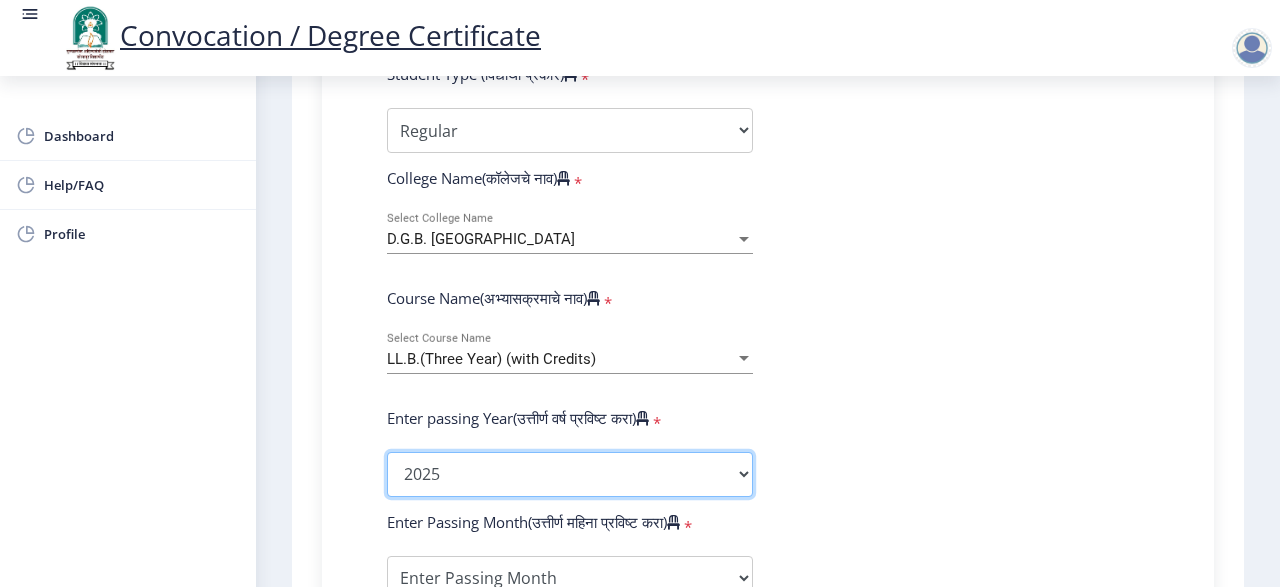 click on "2025   2024   2023   2022   2021   2020   2019   2018   2017   2016   2015   2014   2013   2012   2011   2010   2009   2008   2007   2006   2005   2004   2003   2002   2001   2000   1999   1998   1997   1996   1995   1994   1993   1992   1991   1990   1989   1988   1987   1986   1985   1984   1983   1982   1981   1980   1979   1978   1977   1976" 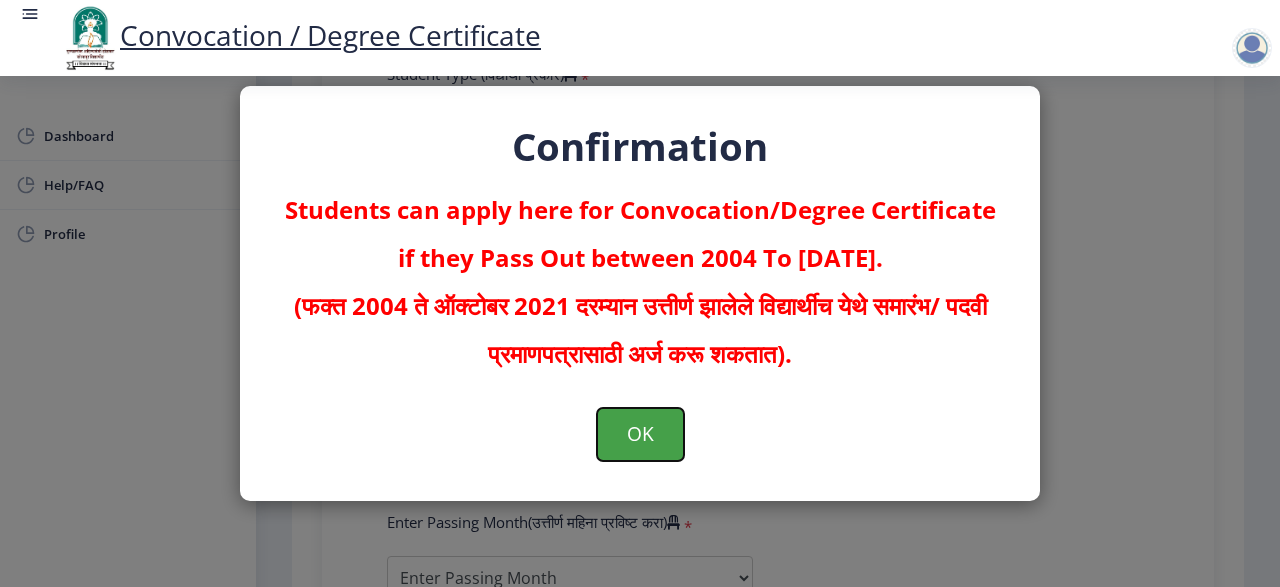 click on "OK" 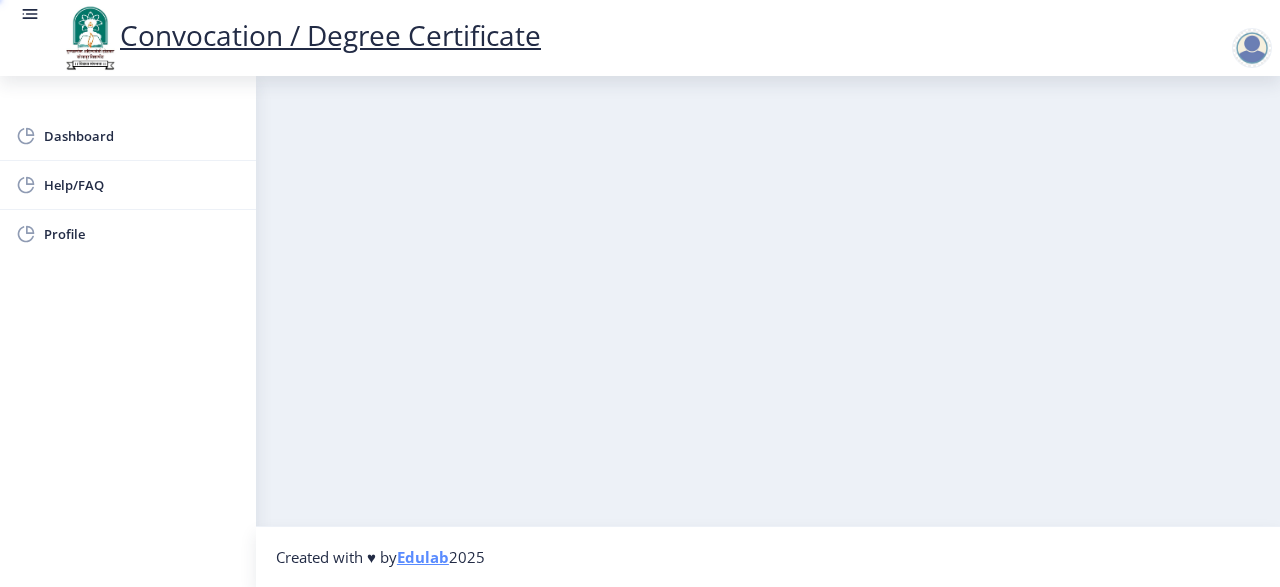 scroll, scrollTop: 0, scrollLeft: 0, axis: both 